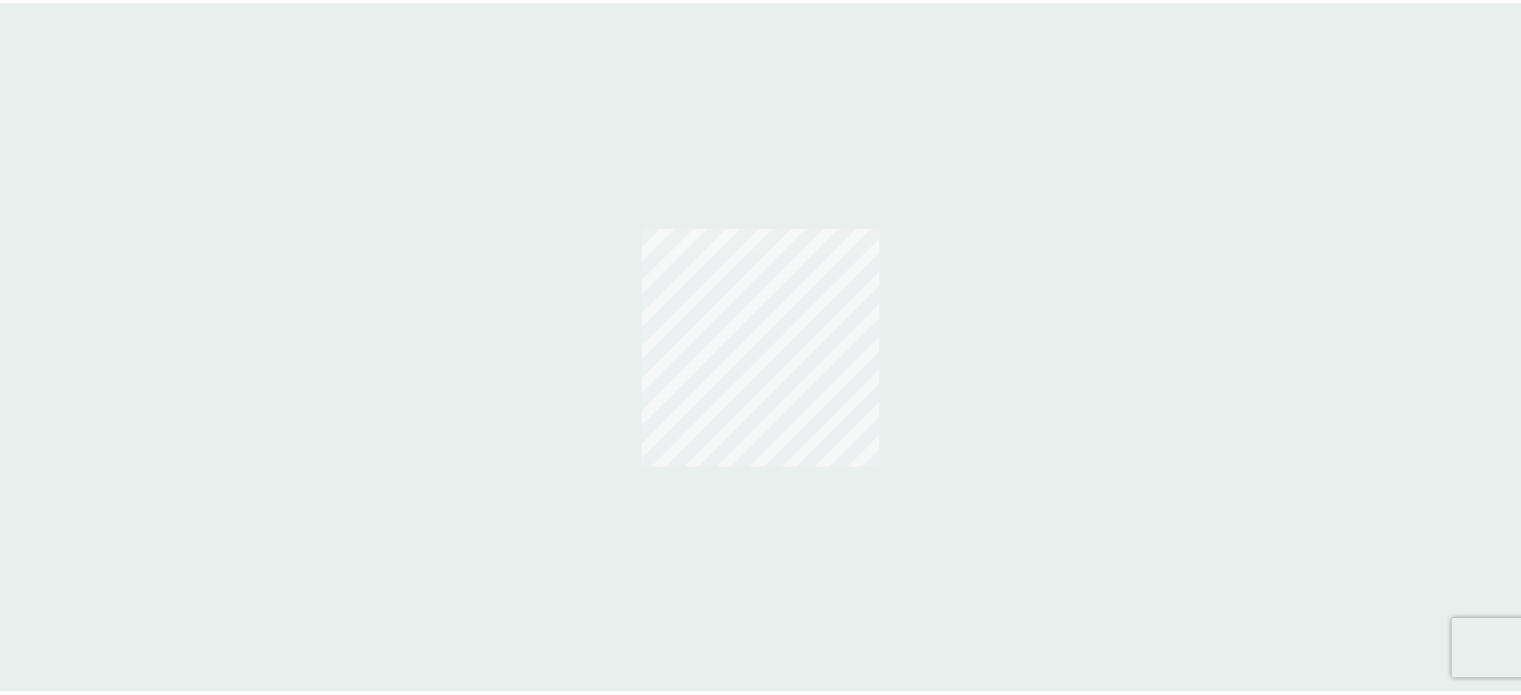 scroll, scrollTop: 0, scrollLeft: 0, axis: both 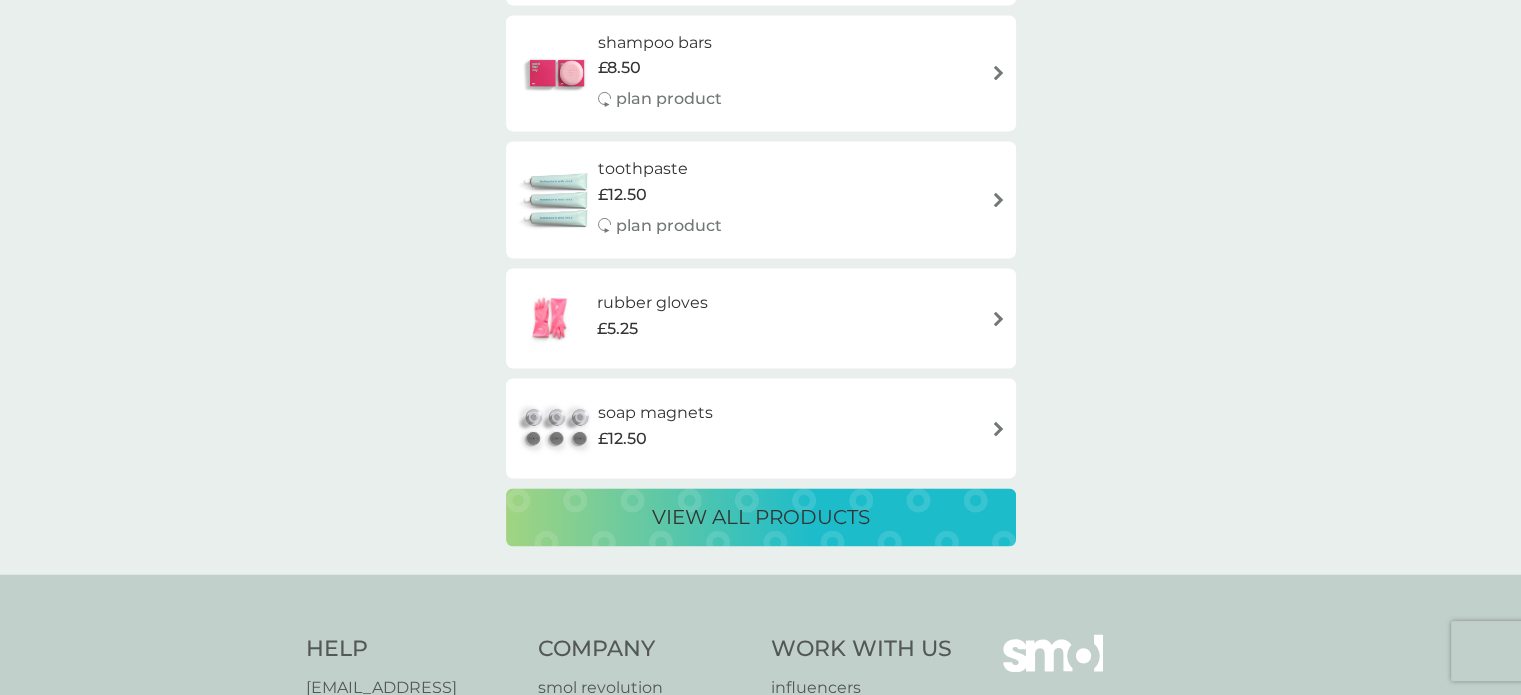 click on "view all products" at bounding box center [761, 517] 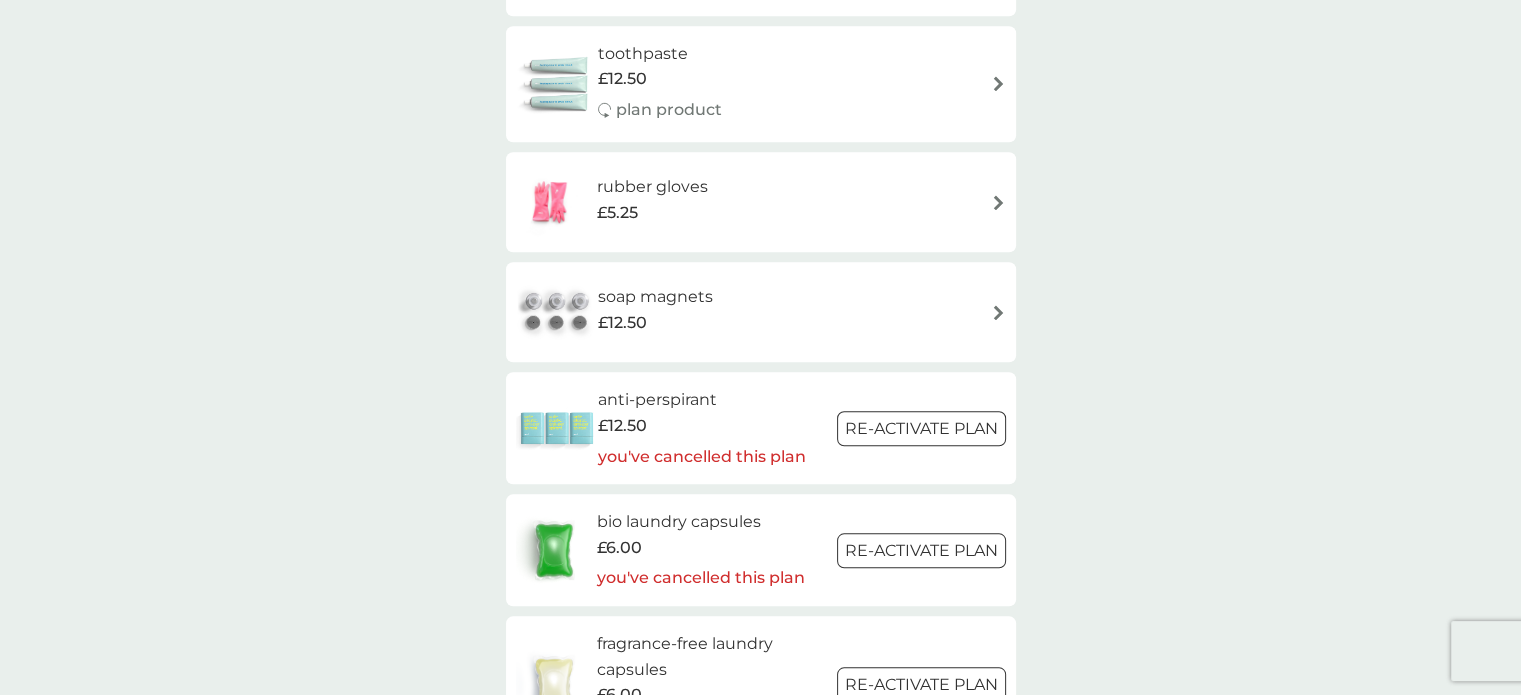scroll, scrollTop: 2000, scrollLeft: 0, axis: vertical 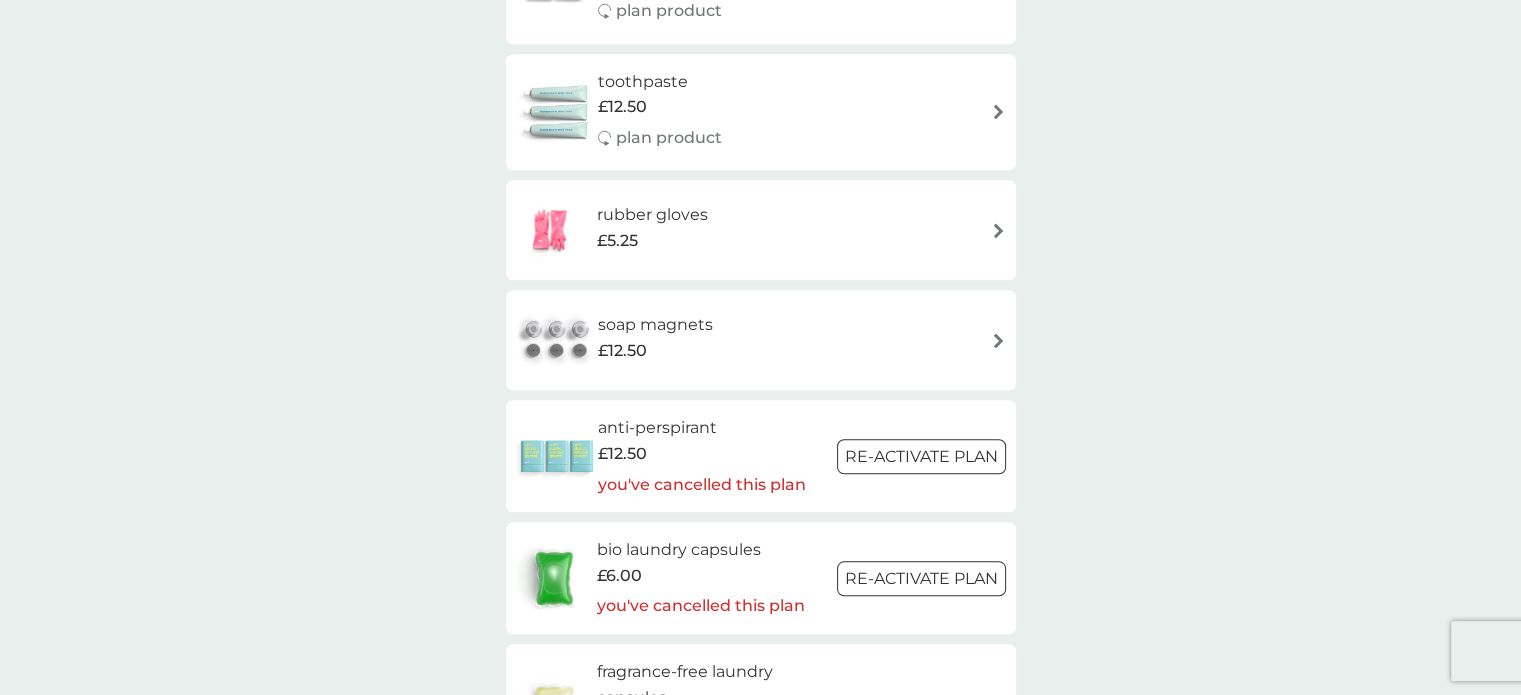 click on "soap magnets" at bounding box center (655, 325) 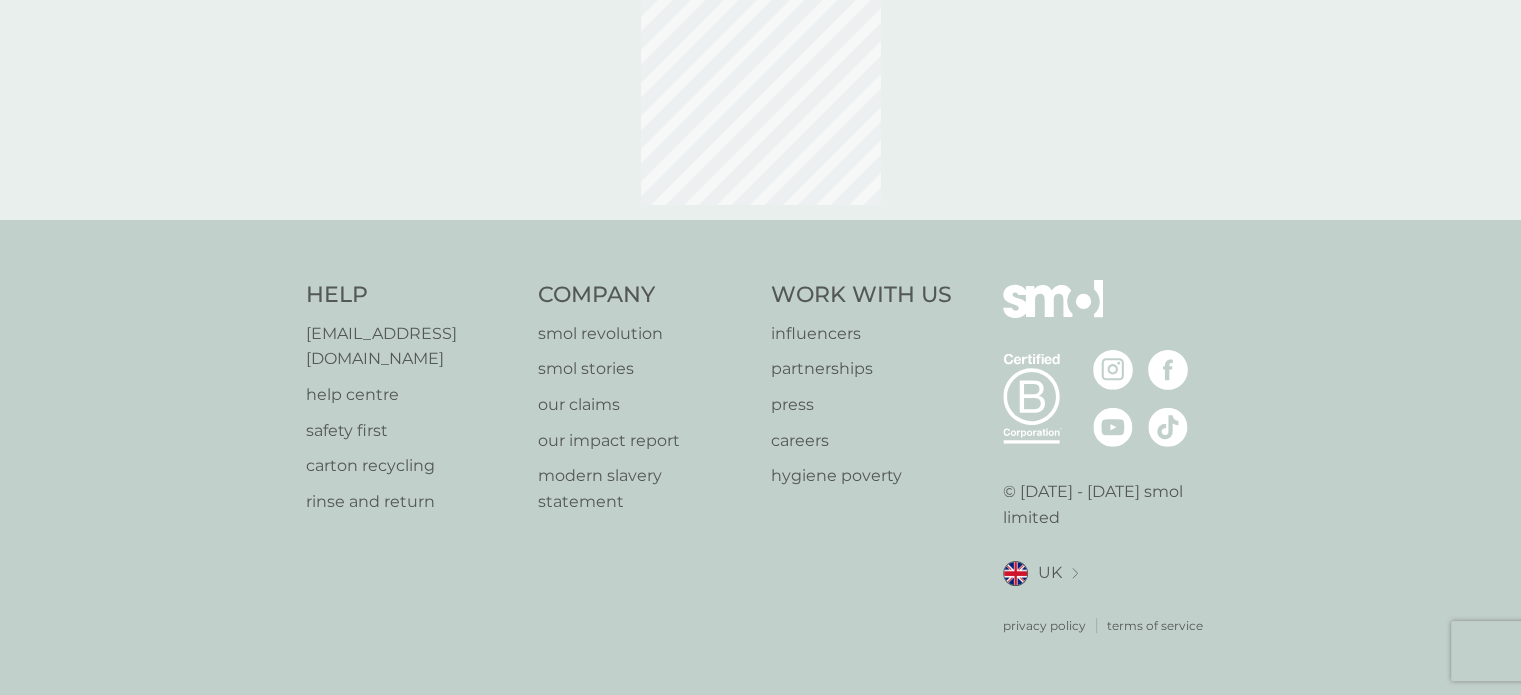 scroll, scrollTop: 0, scrollLeft: 0, axis: both 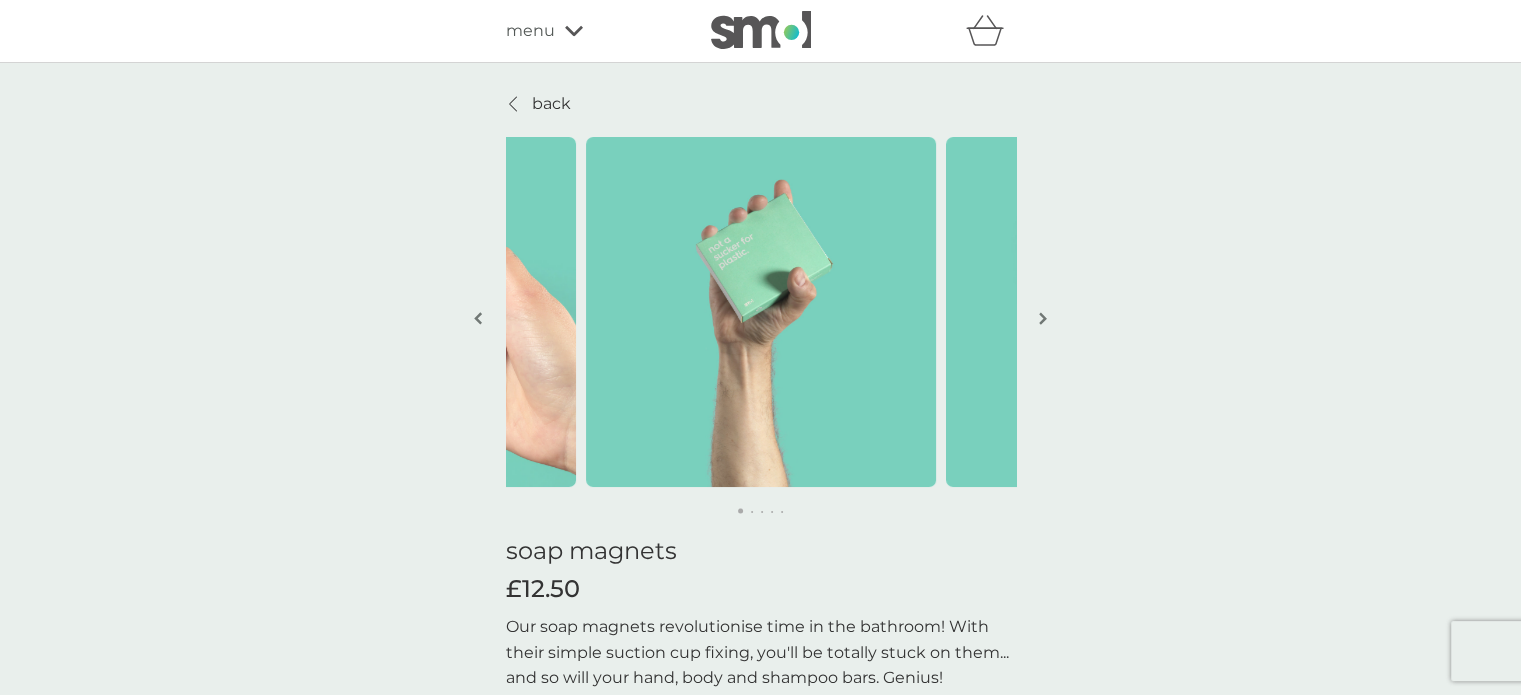 click at bounding box center [1043, 318] 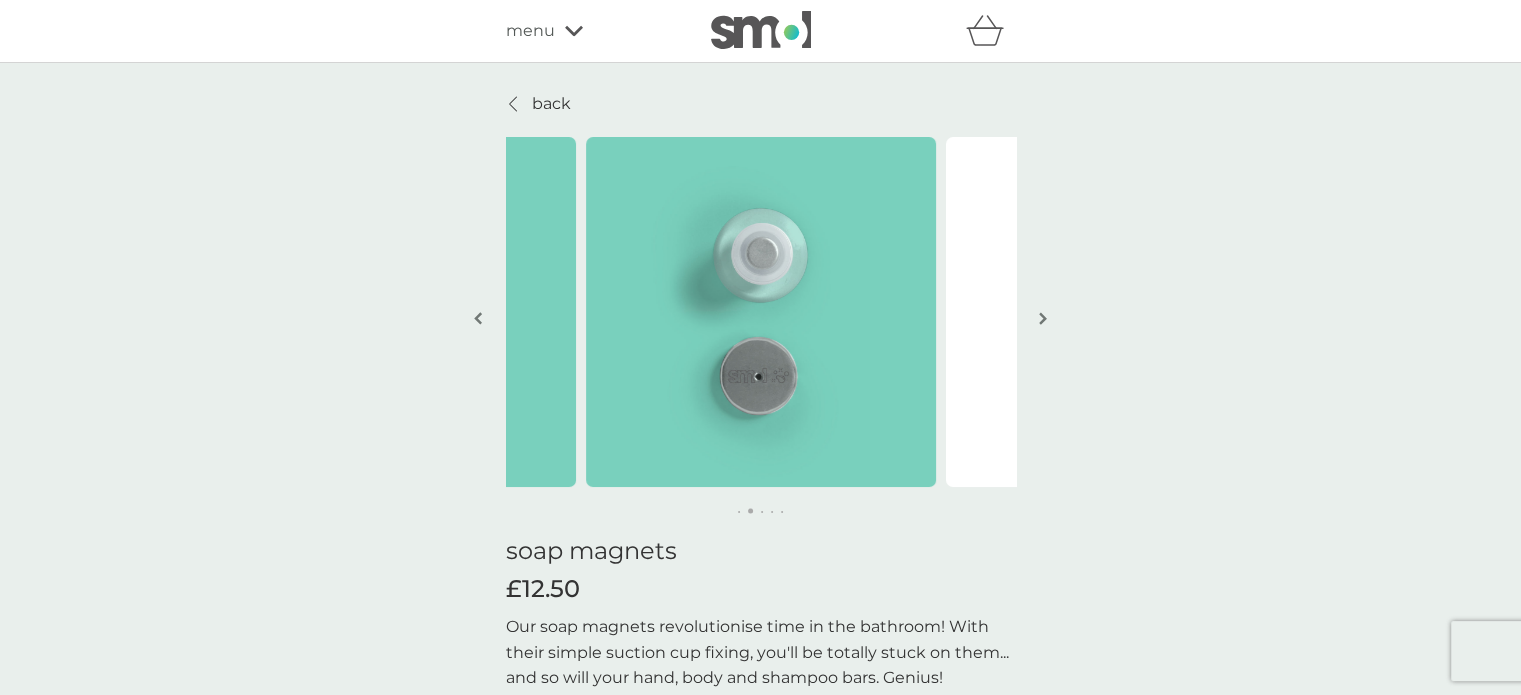 click at bounding box center (1043, 320) 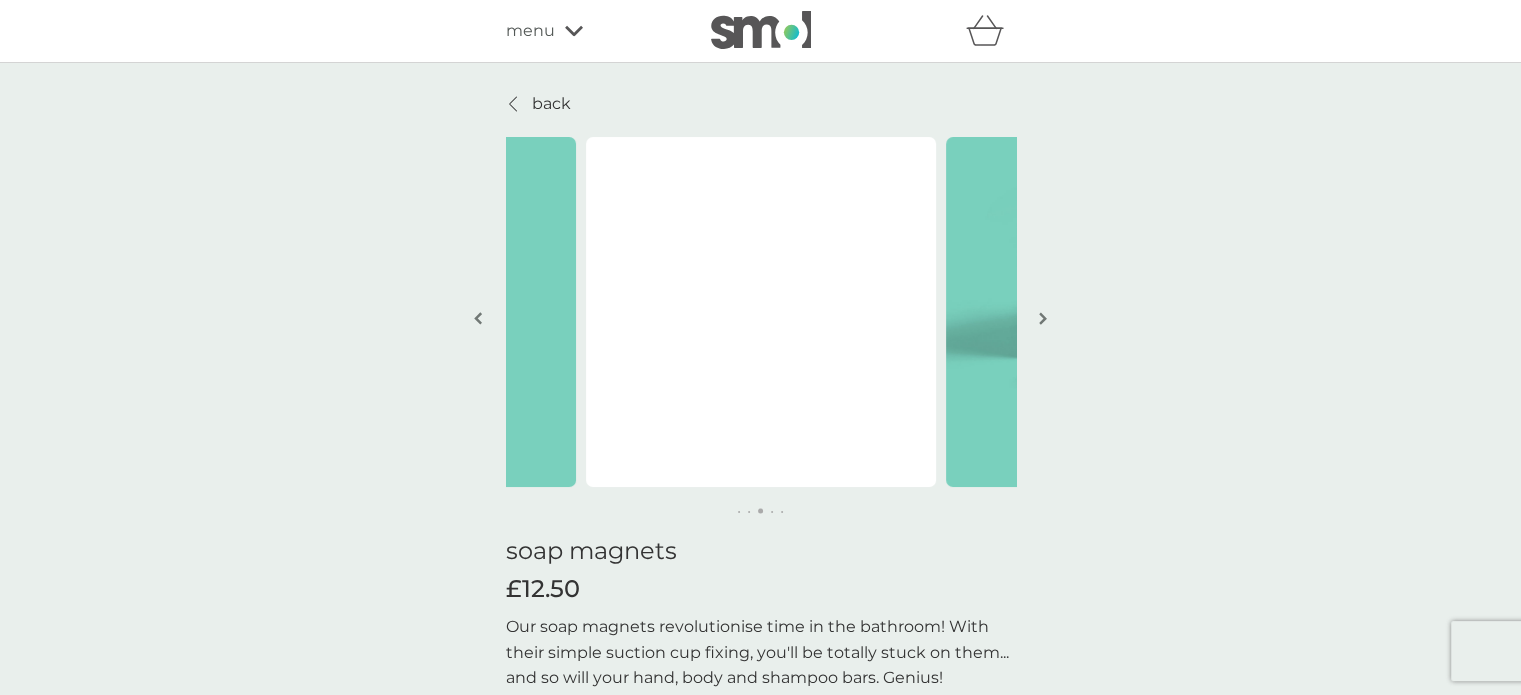 click at bounding box center (1043, 320) 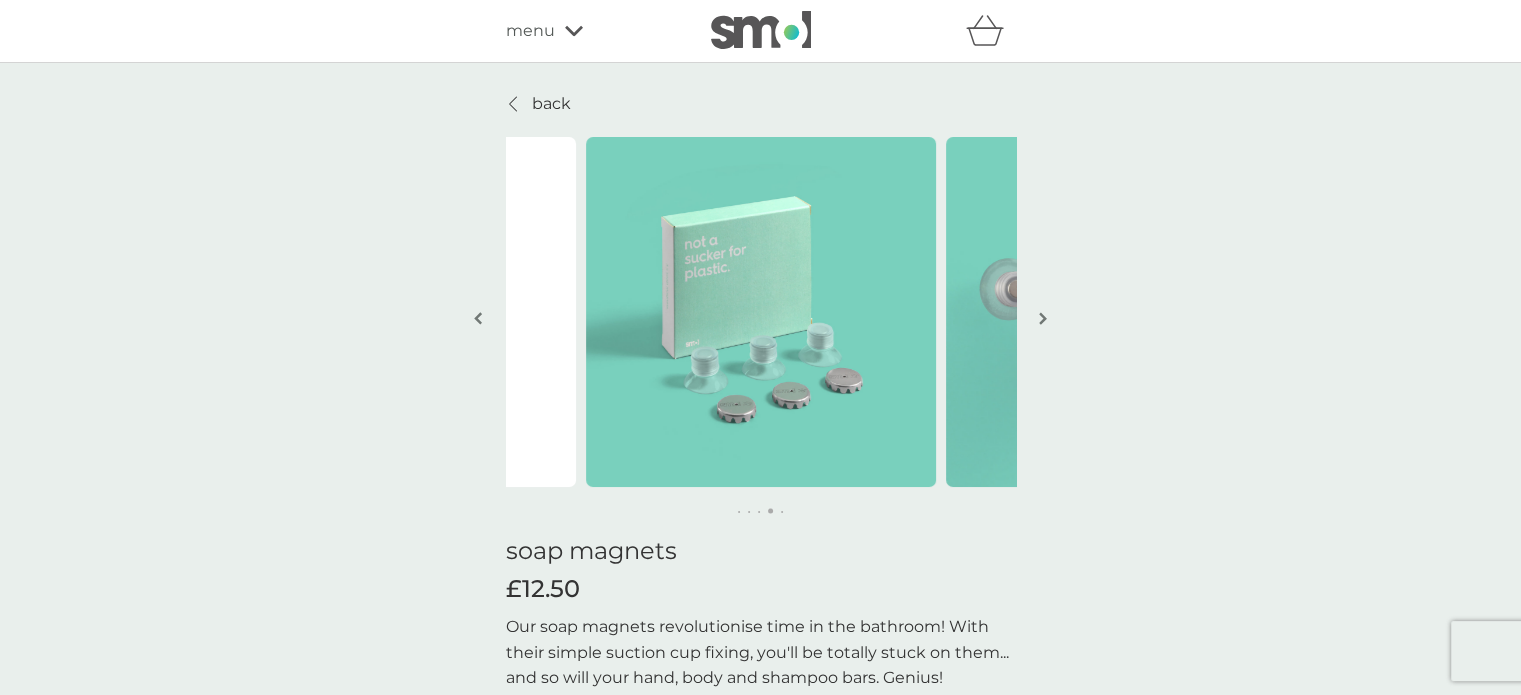 click at bounding box center (1043, 320) 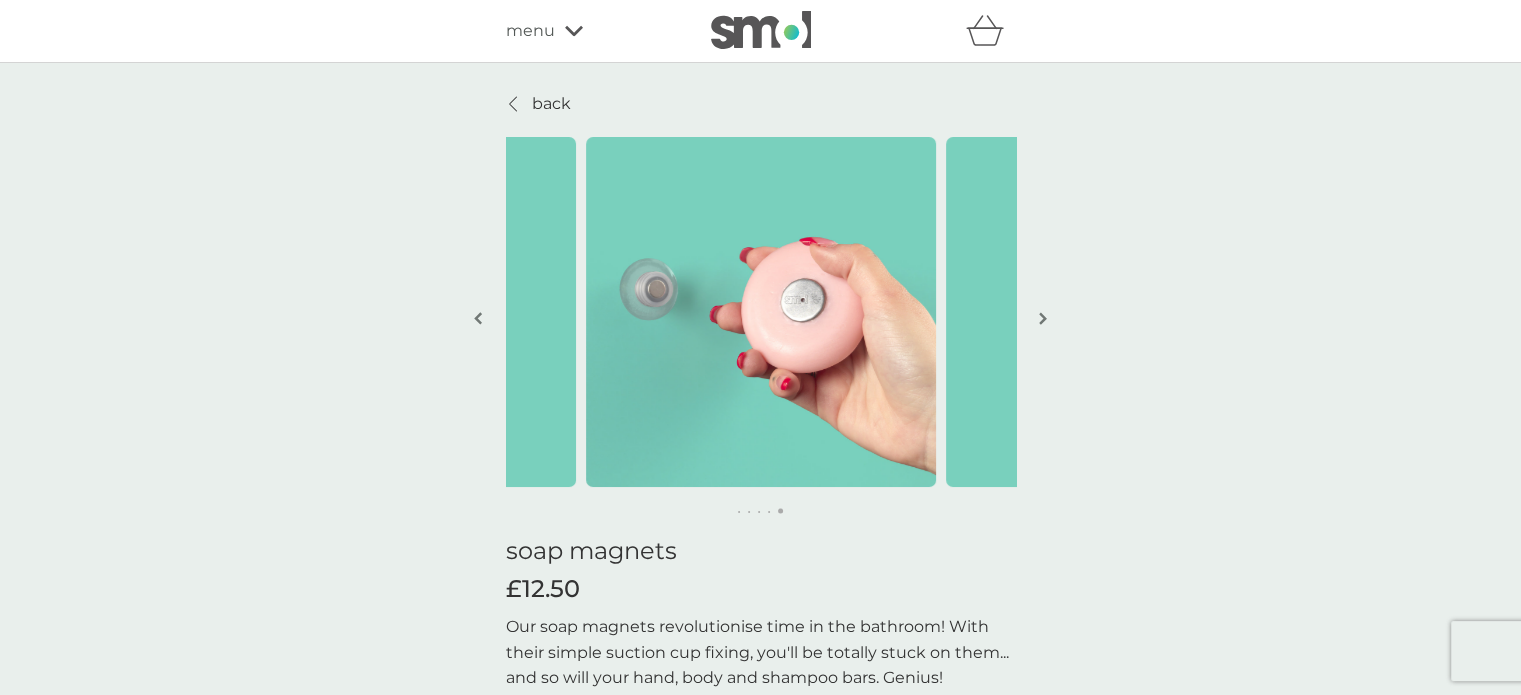 click at bounding box center [1043, 320] 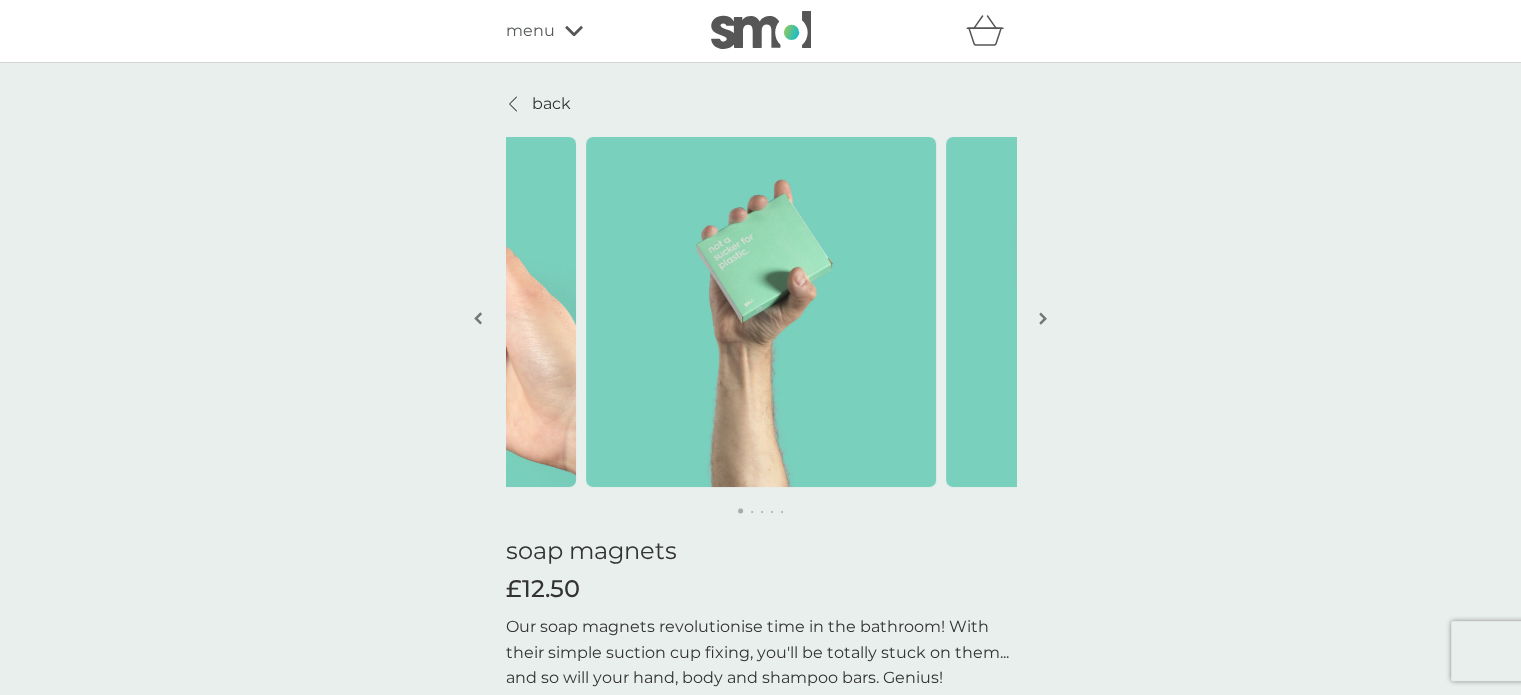 click at bounding box center (1043, 320) 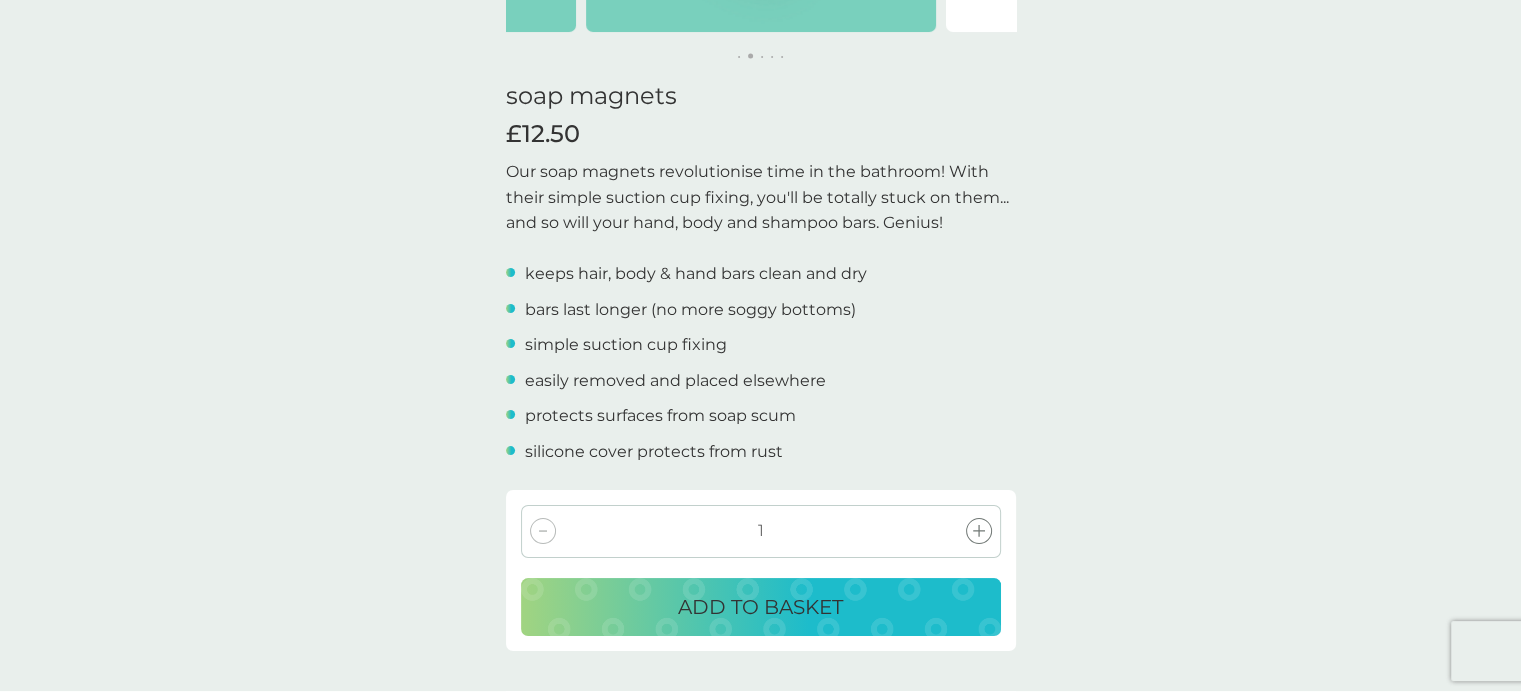 scroll, scrollTop: 500, scrollLeft: 0, axis: vertical 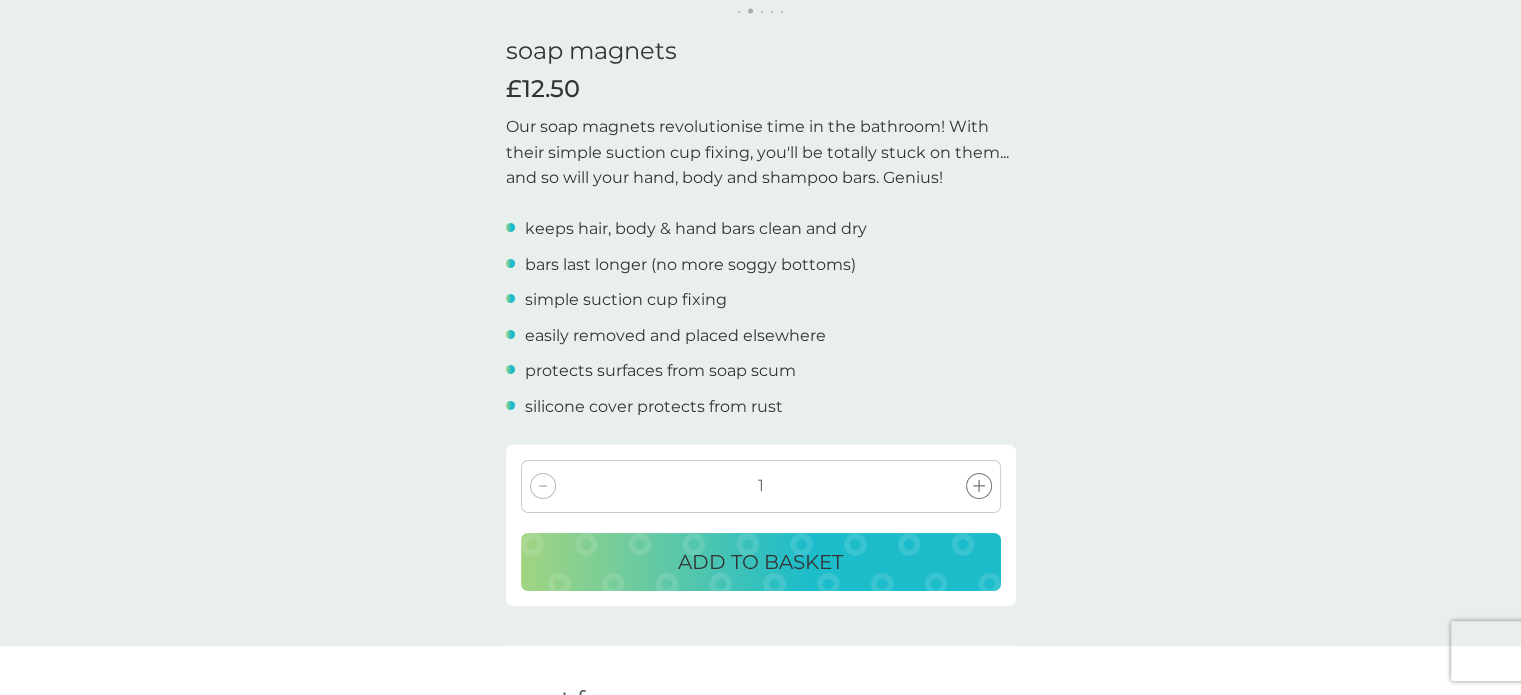 click on "ADD TO BASKET" at bounding box center [761, 562] 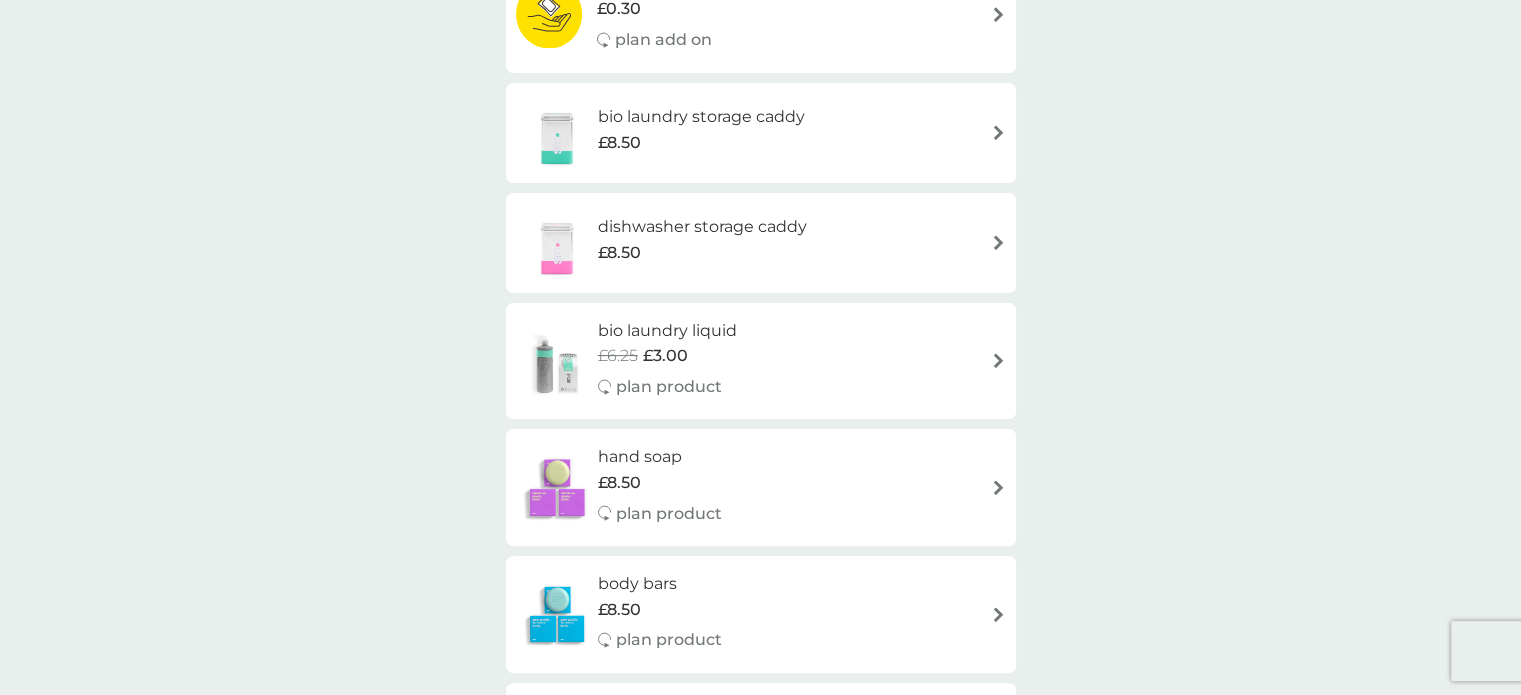 scroll, scrollTop: 0, scrollLeft: 0, axis: both 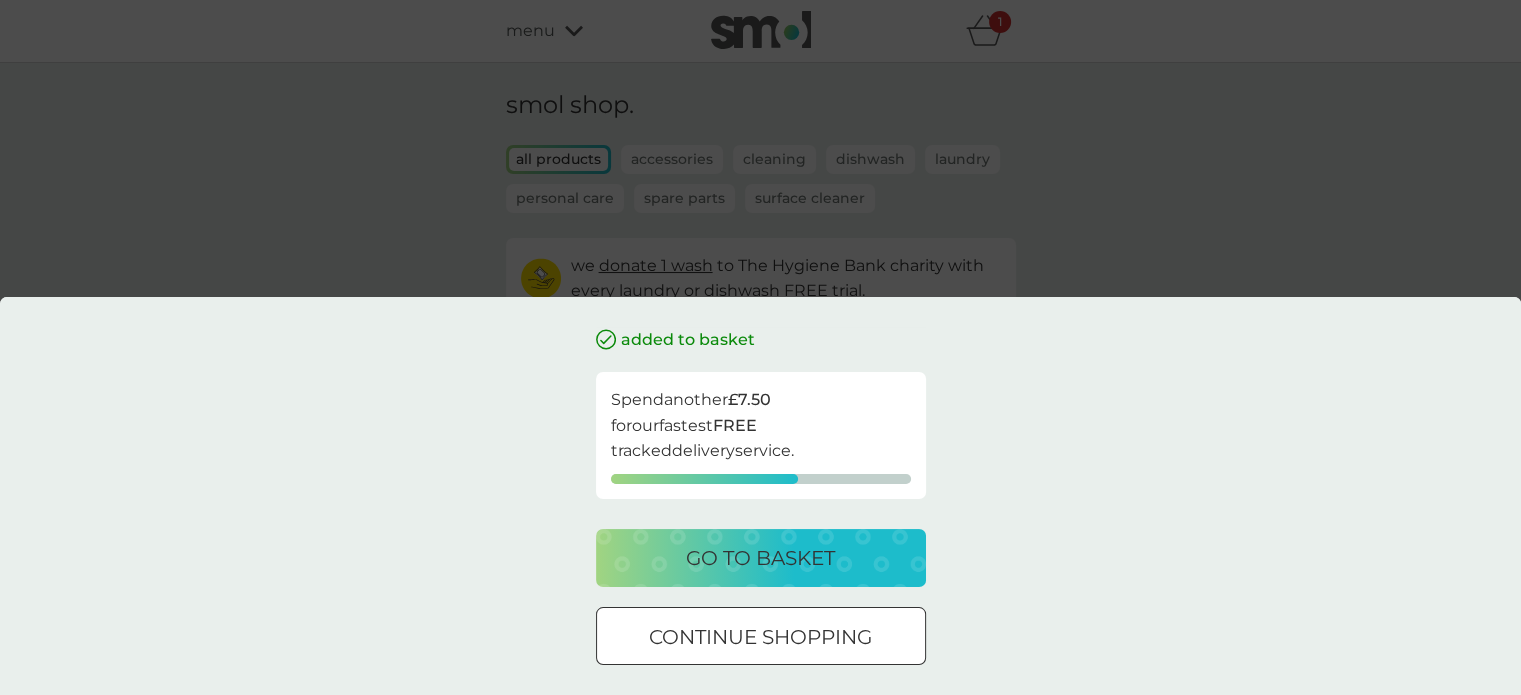 click on "continue shopping" at bounding box center (760, 637) 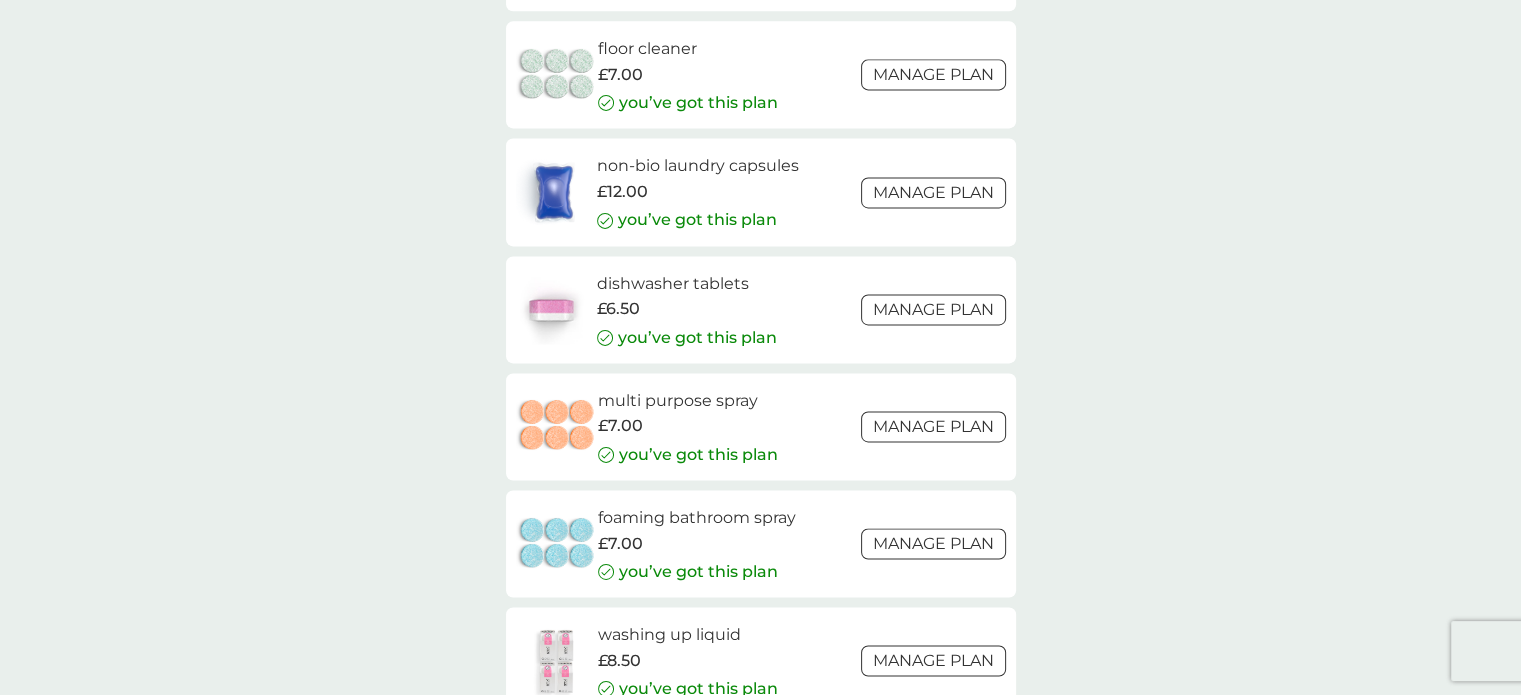 scroll, scrollTop: 2900, scrollLeft: 0, axis: vertical 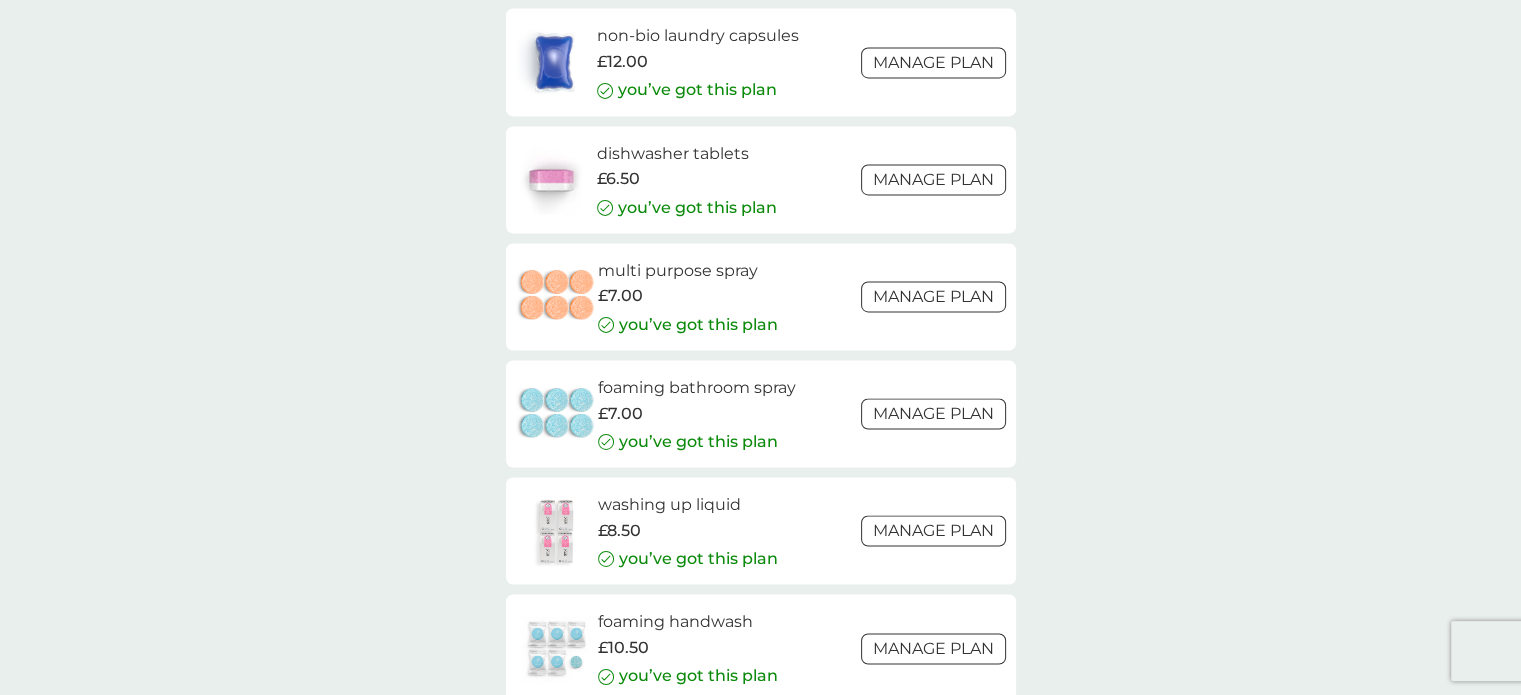click on "£7.00" at bounding box center [688, 296] 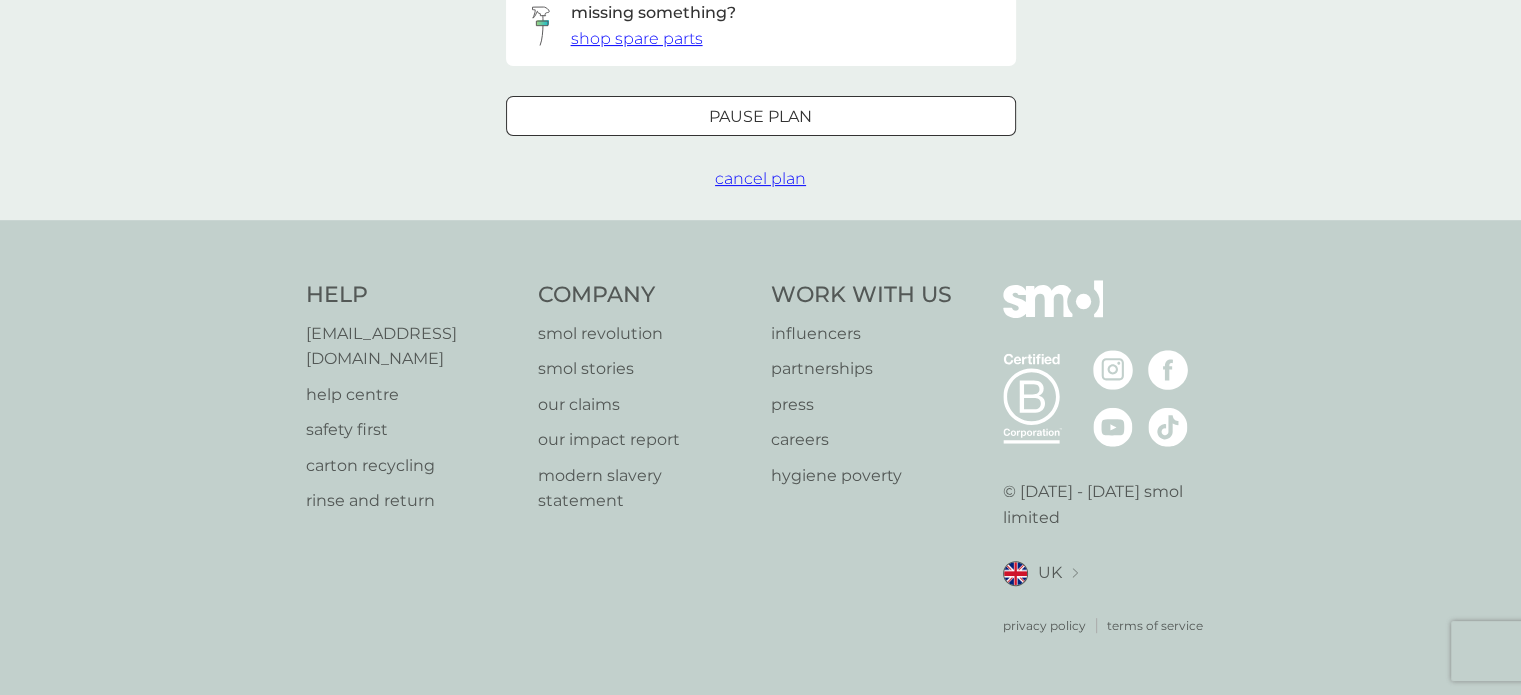 scroll, scrollTop: 0, scrollLeft: 0, axis: both 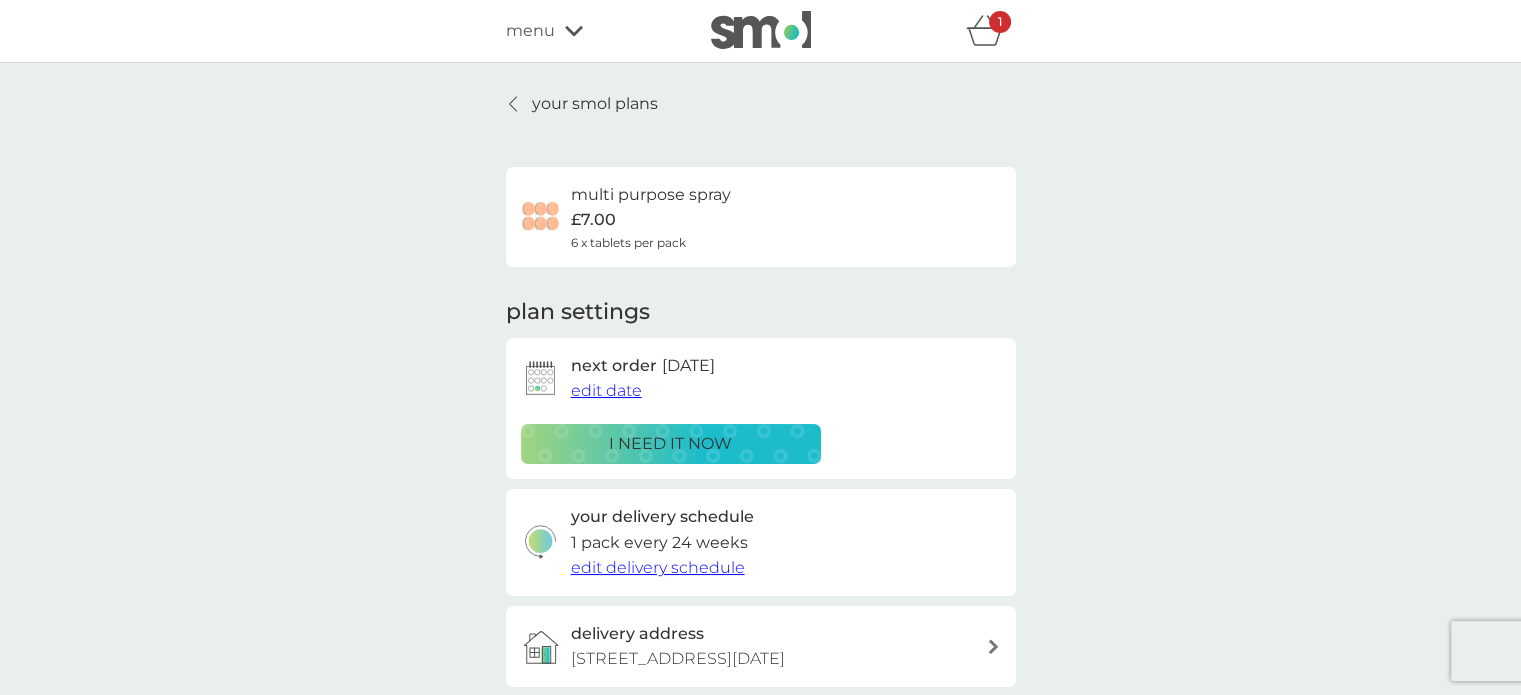 click on "edit date" at bounding box center [606, 390] 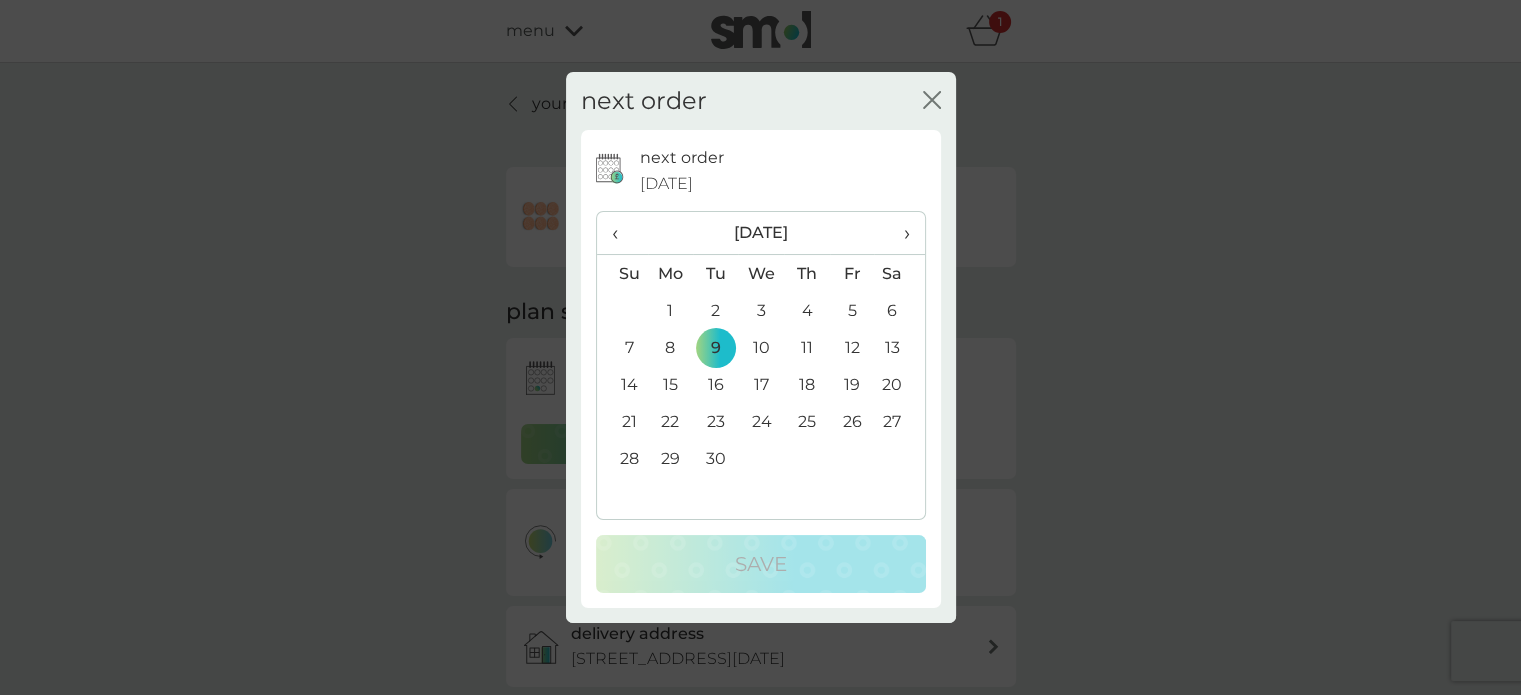 click on "‹" at bounding box center (622, 233) 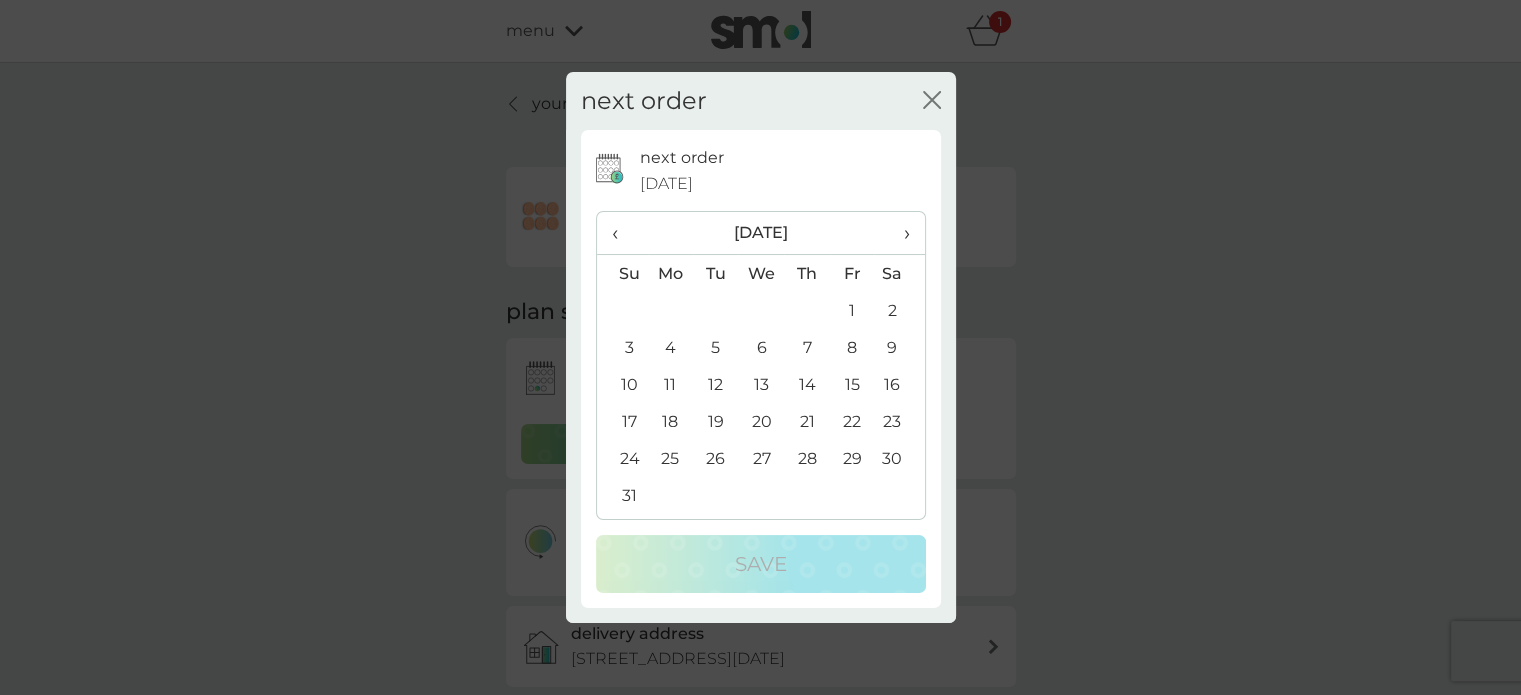 click on "‹" at bounding box center [622, 233] 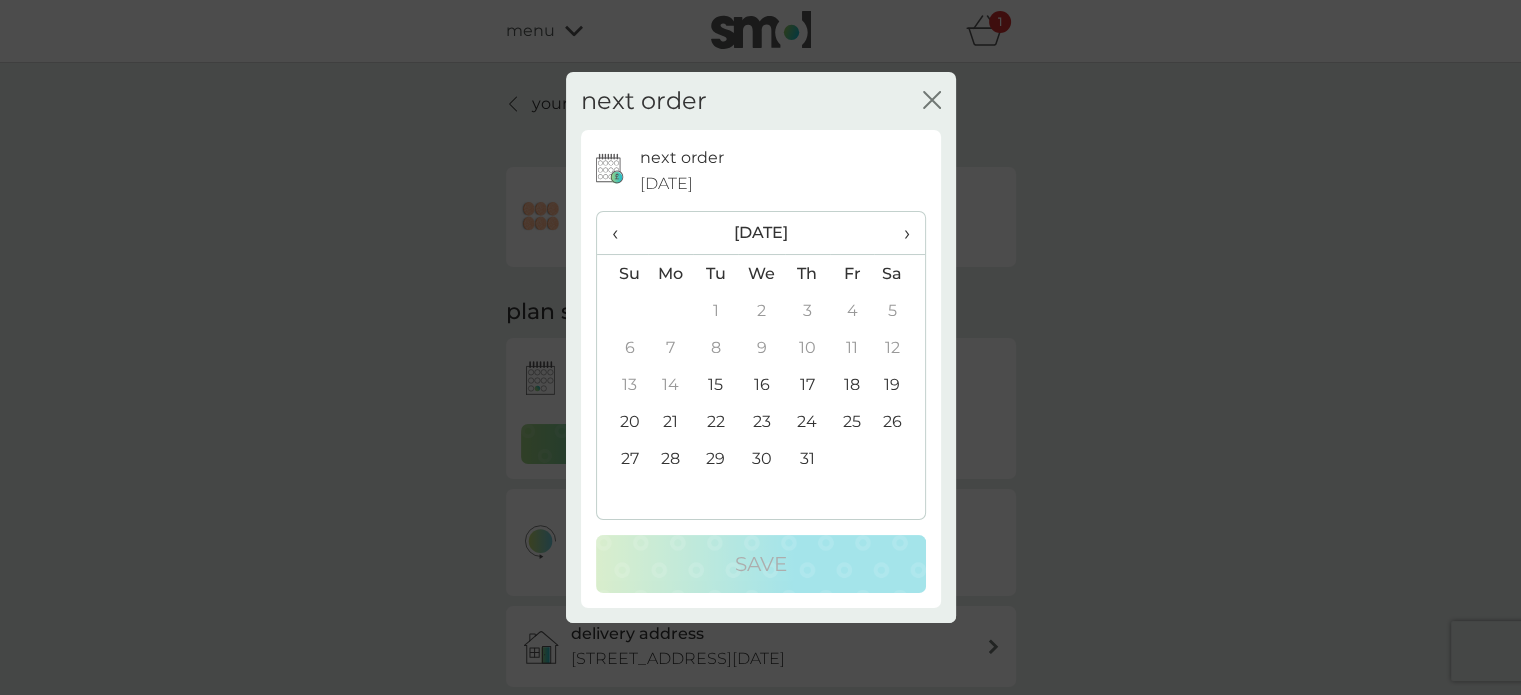 click on "21" at bounding box center [671, 421] 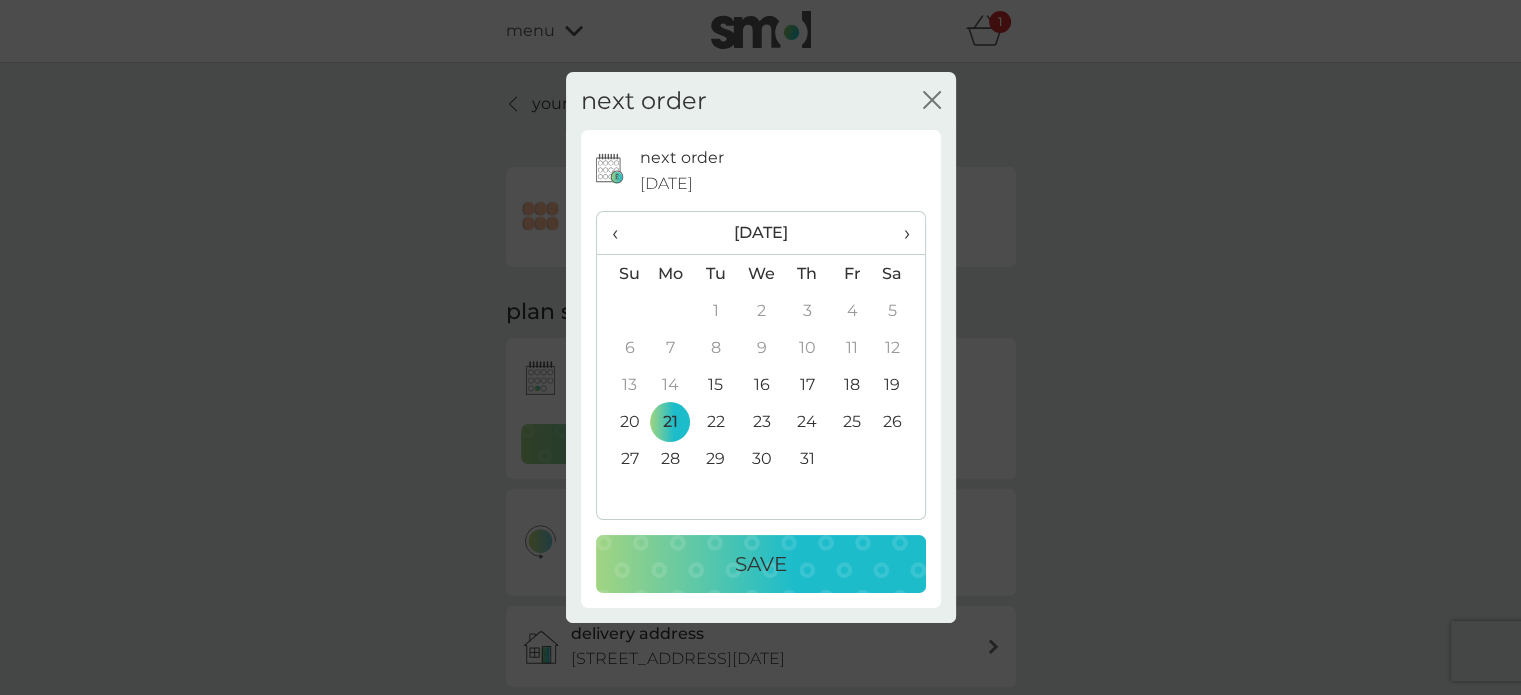 click on "Save" at bounding box center (761, 564) 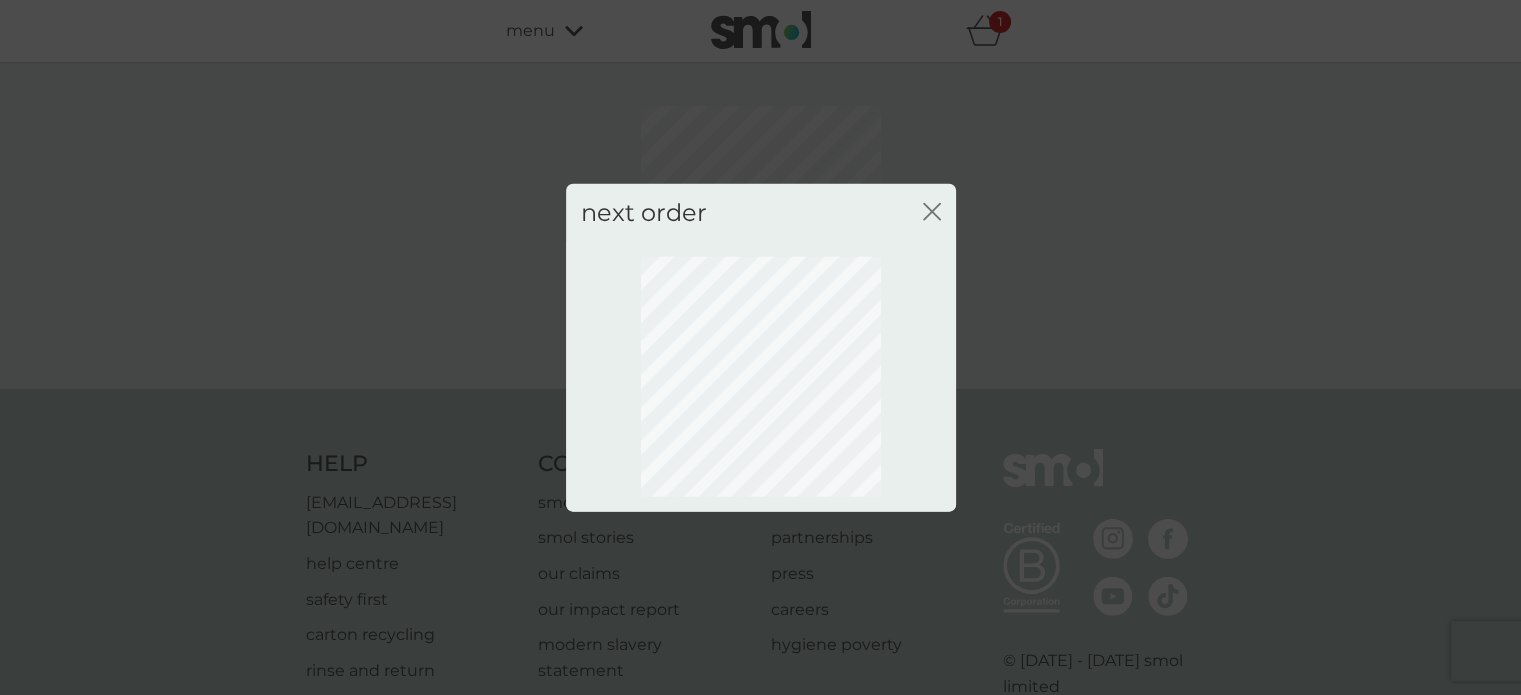 click on "close" 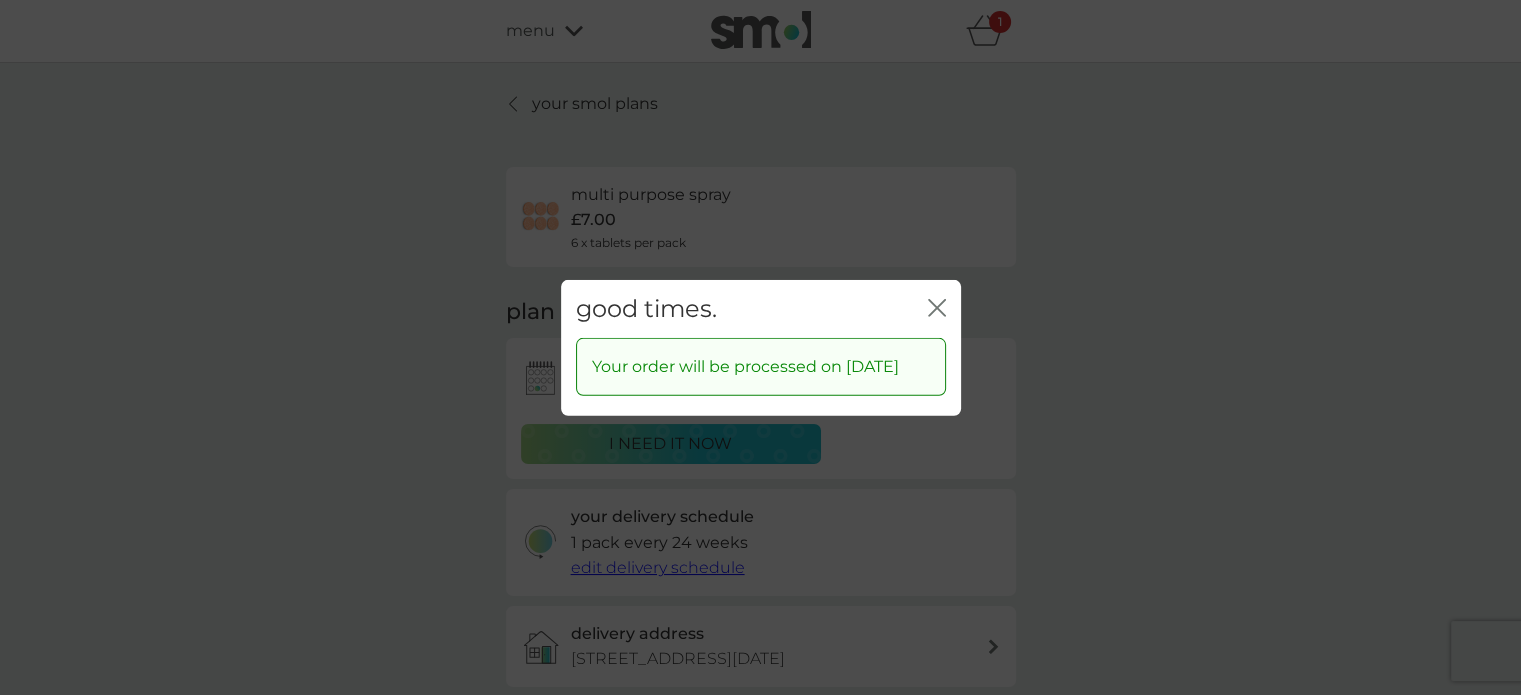 click on "close" 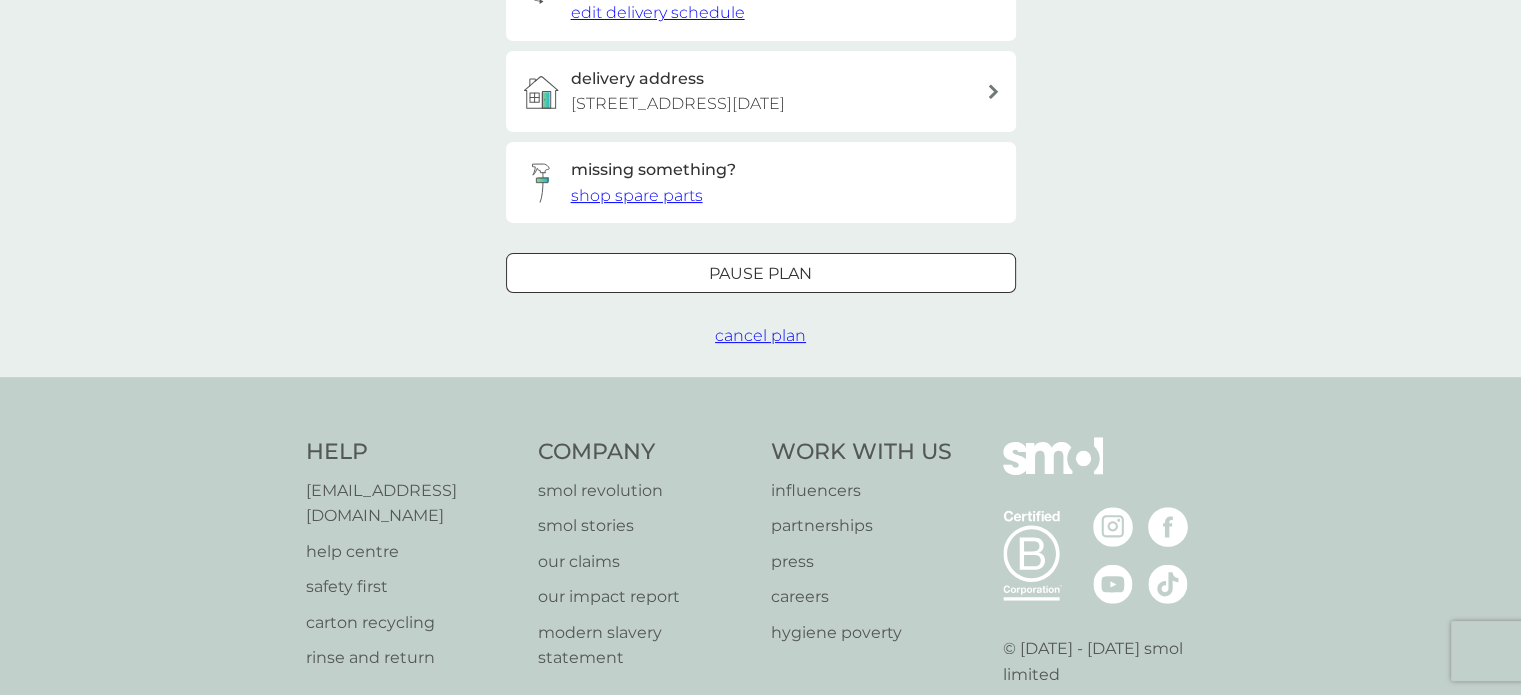 scroll, scrollTop: 286, scrollLeft: 0, axis: vertical 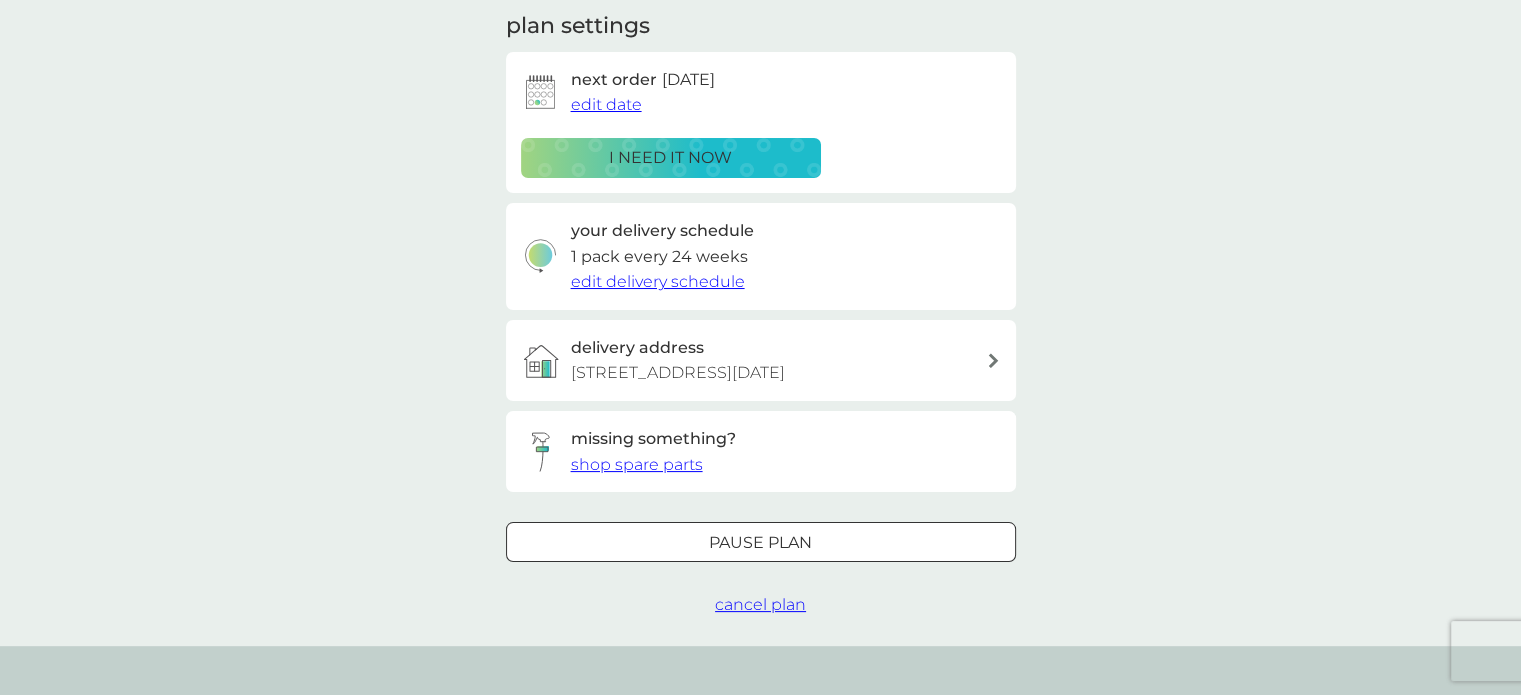 click on "i need it now" at bounding box center [670, 158] 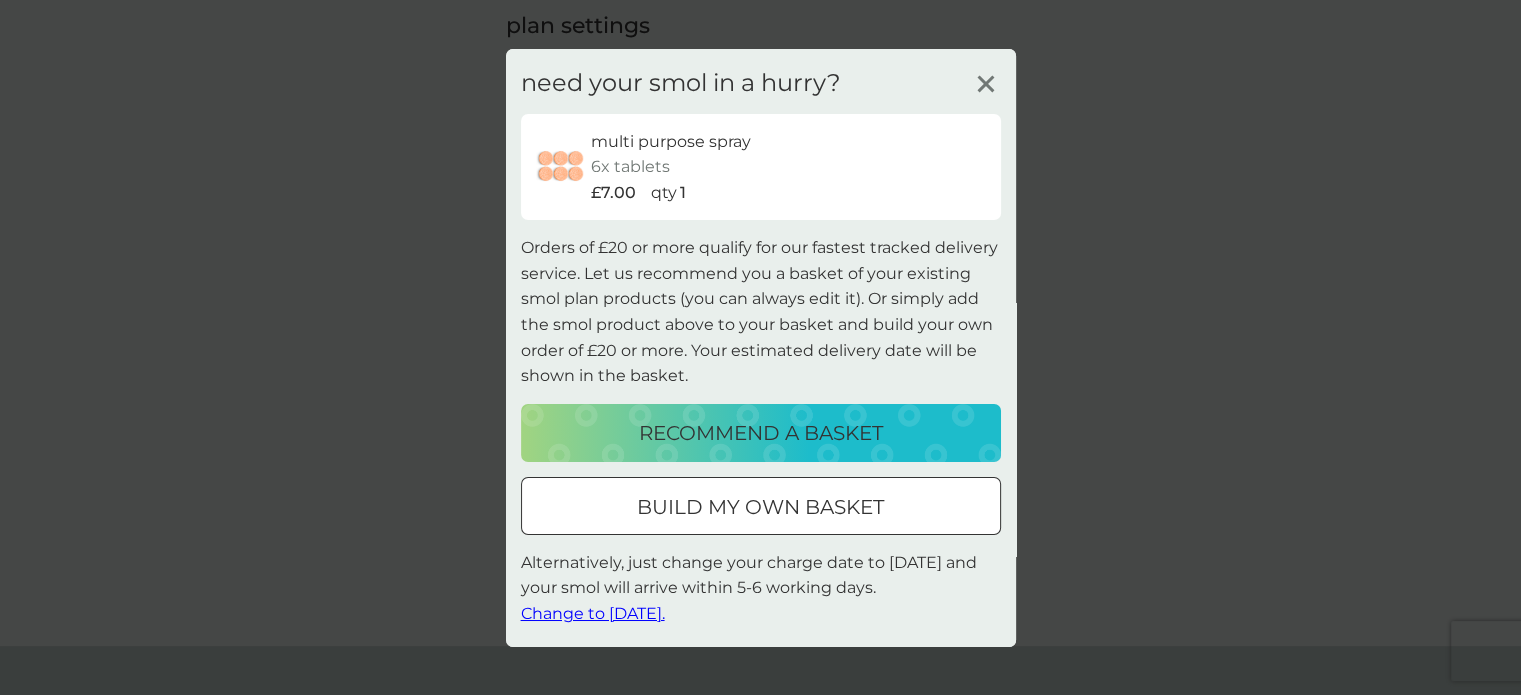 click on "build my own basket" at bounding box center [760, 507] 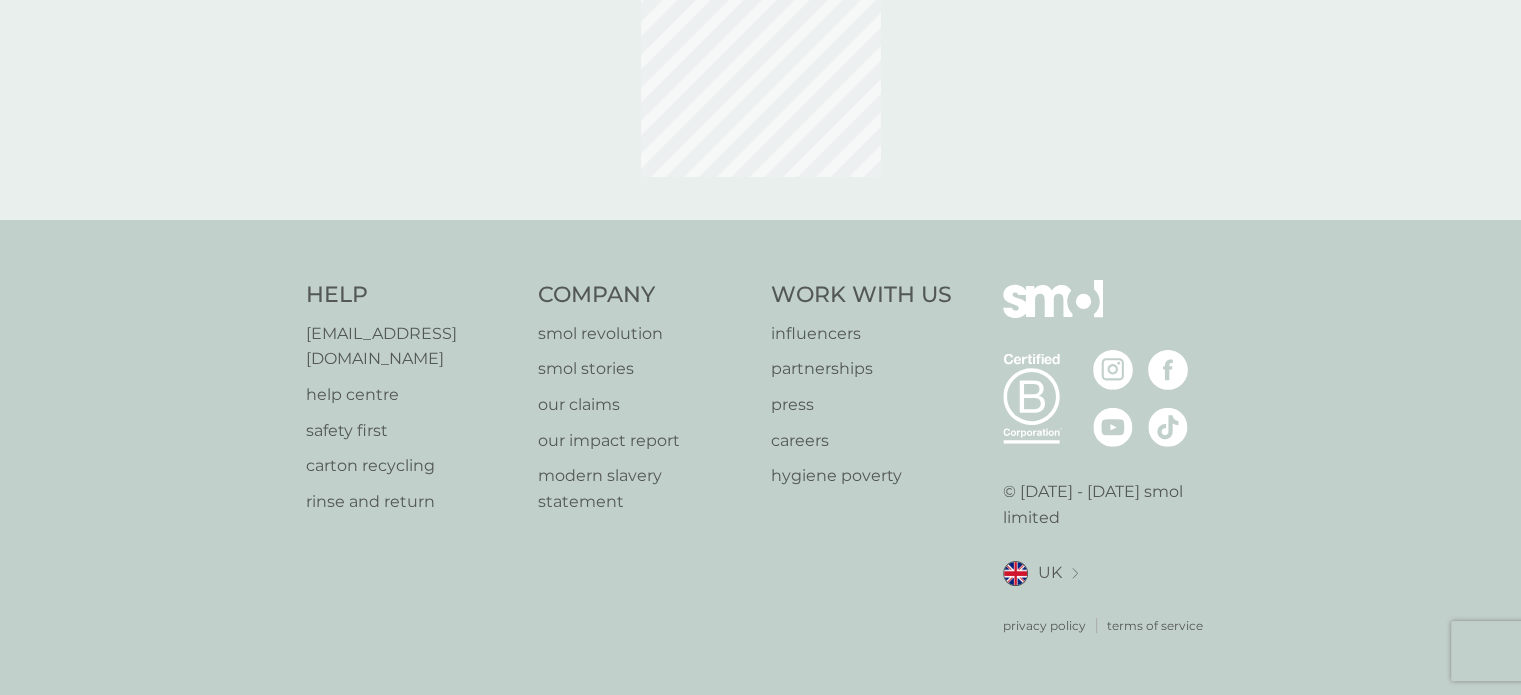 scroll, scrollTop: 0, scrollLeft: 0, axis: both 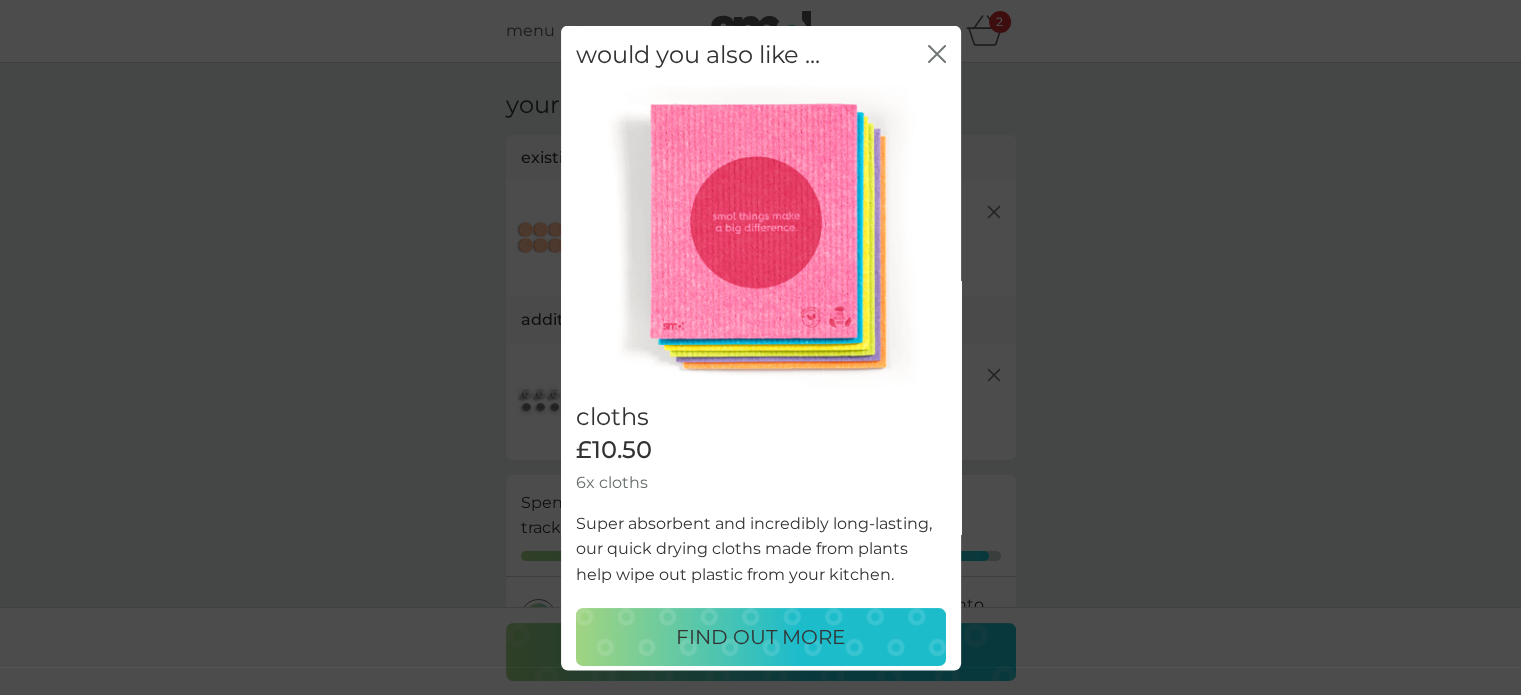 click on "close" 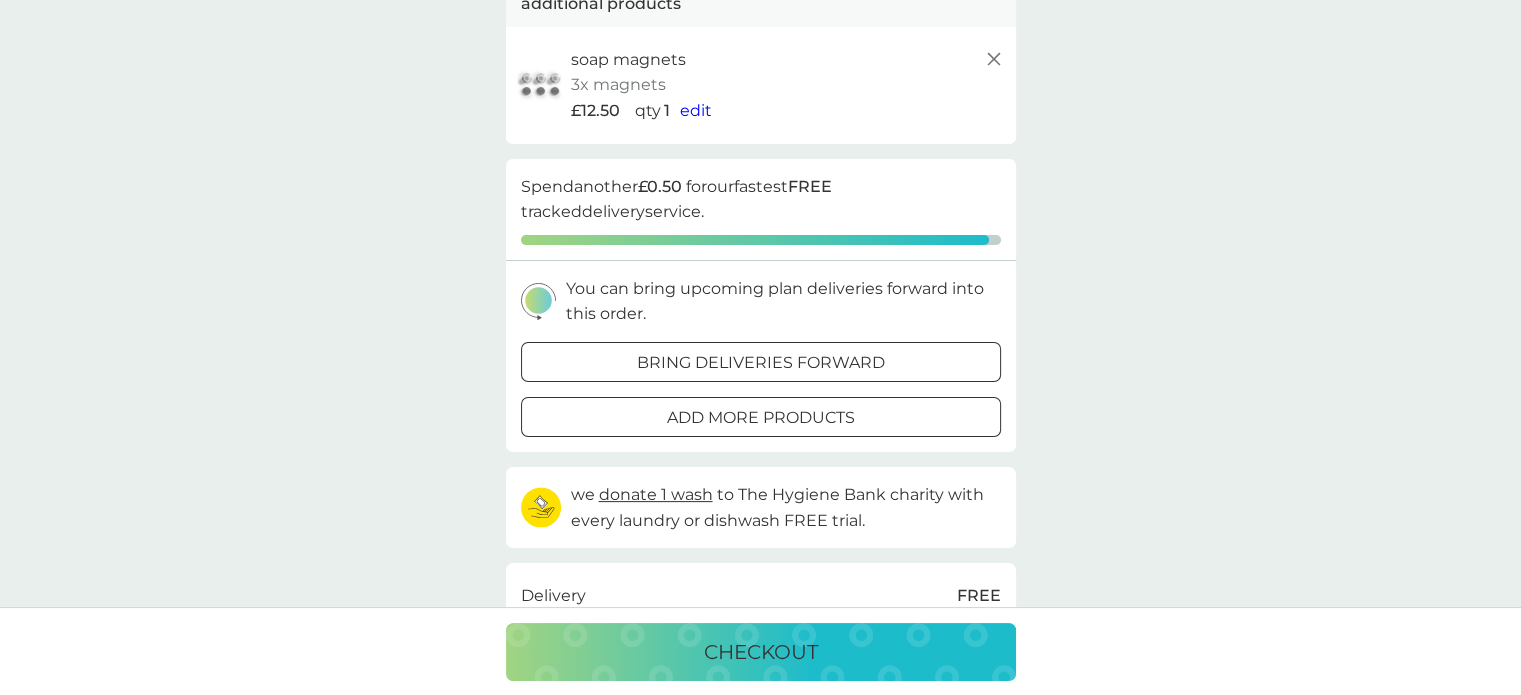 scroll, scrollTop: 200, scrollLeft: 0, axis: vertical 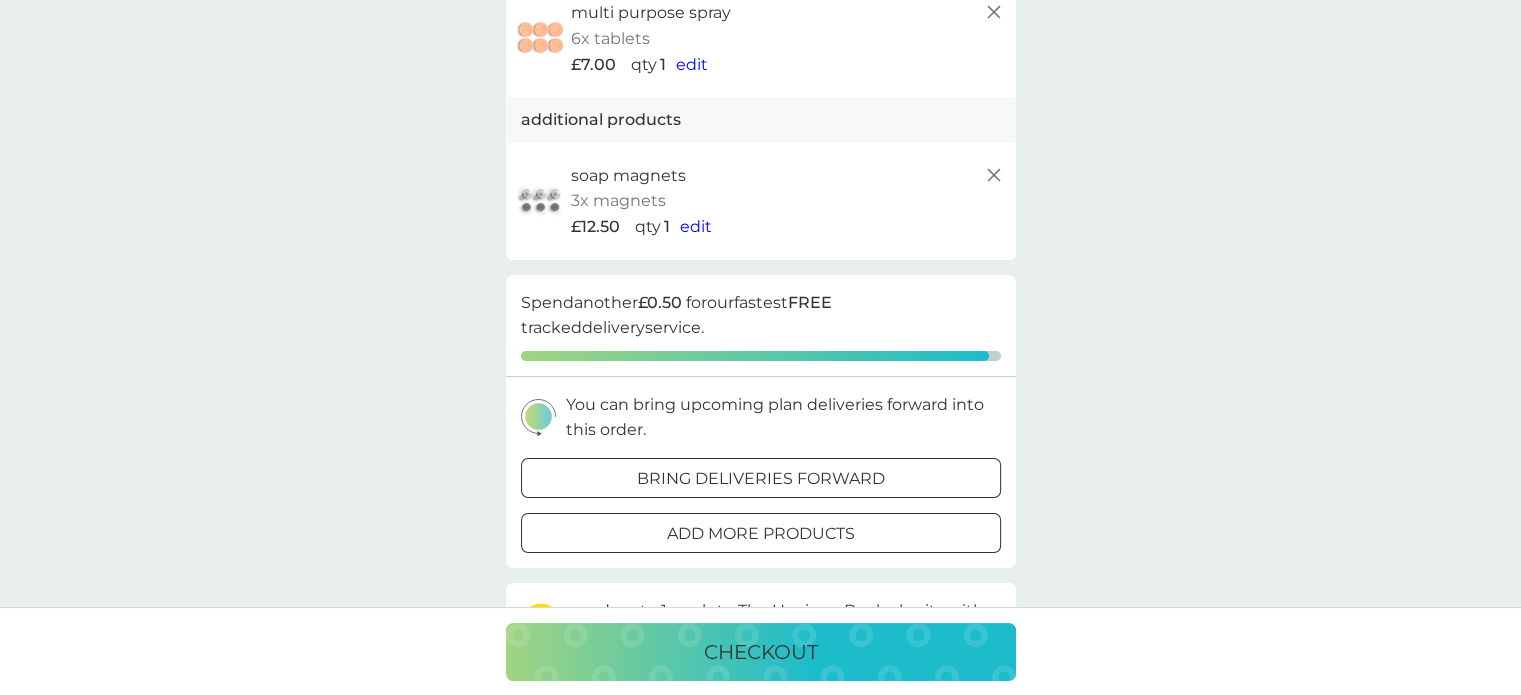 click on "bring deliveries forward" at bounding box center [761, 479] 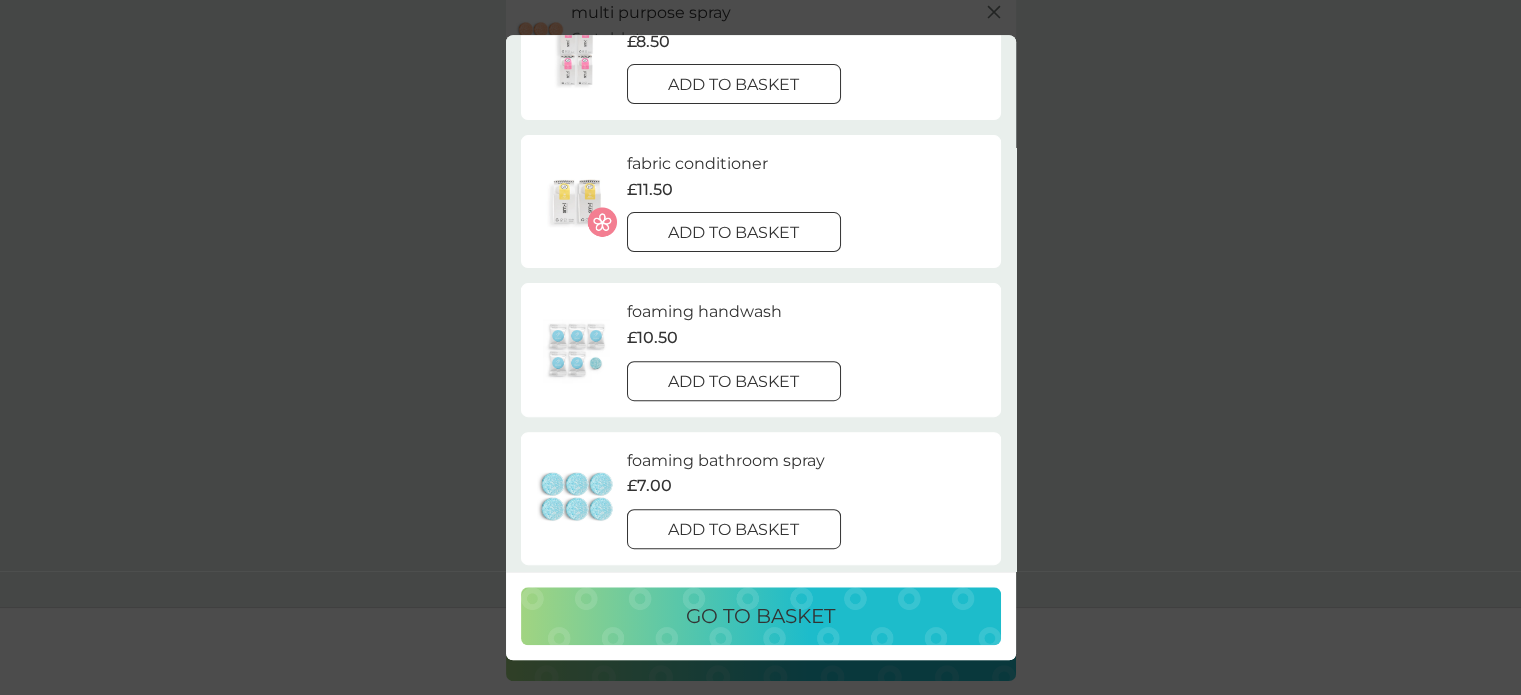 scroll, scrollTop: 800, scrollLeft: 0, axis: vertical 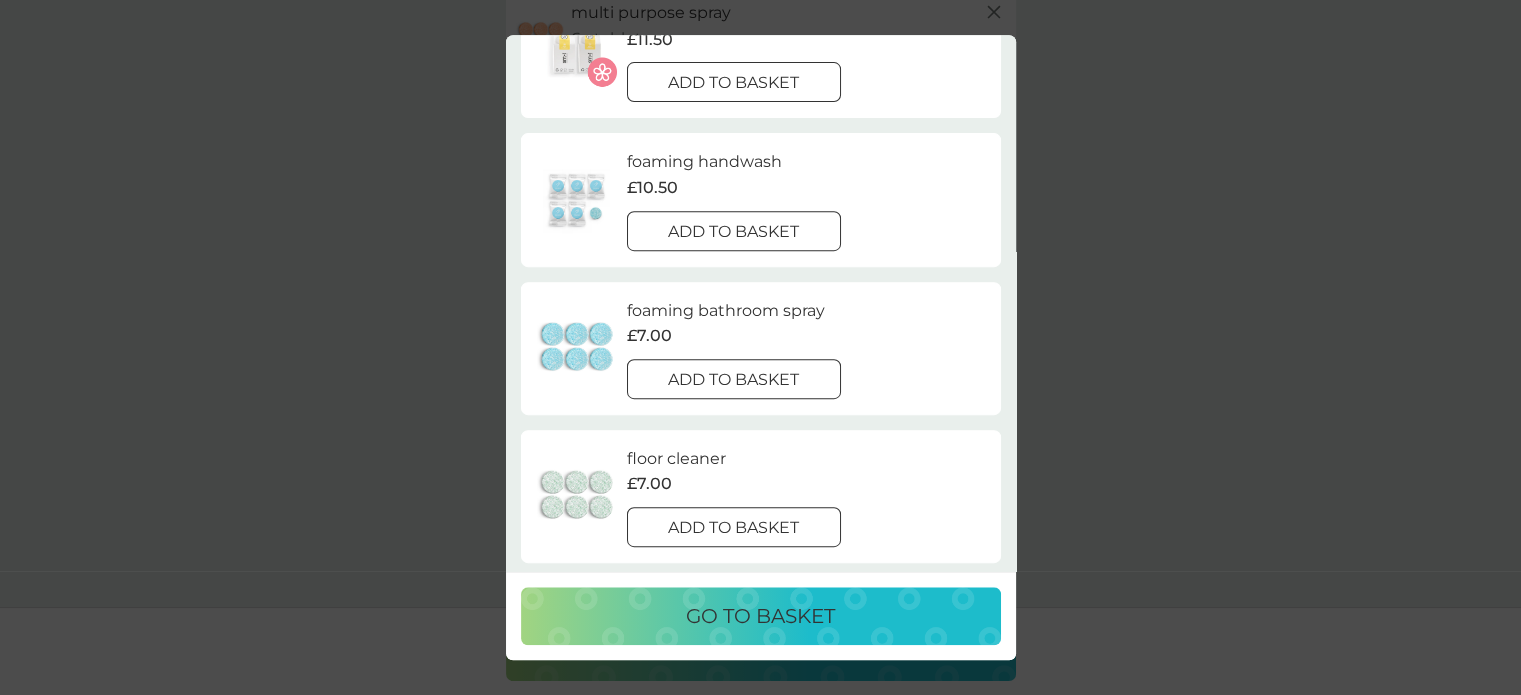 click on "add to basket" at bounding box center [733, 232] 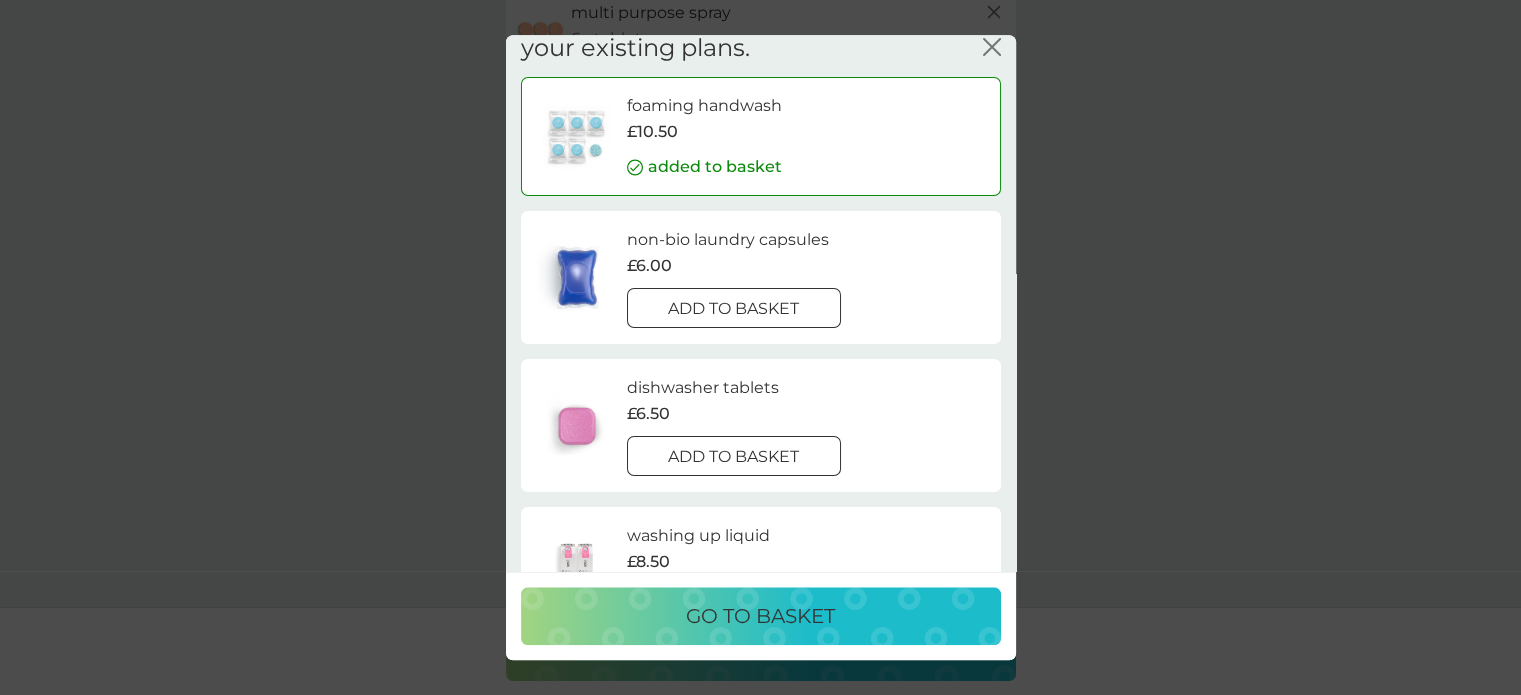 scroll, scrollTop: 0, scrollLeft: 0, axis: both 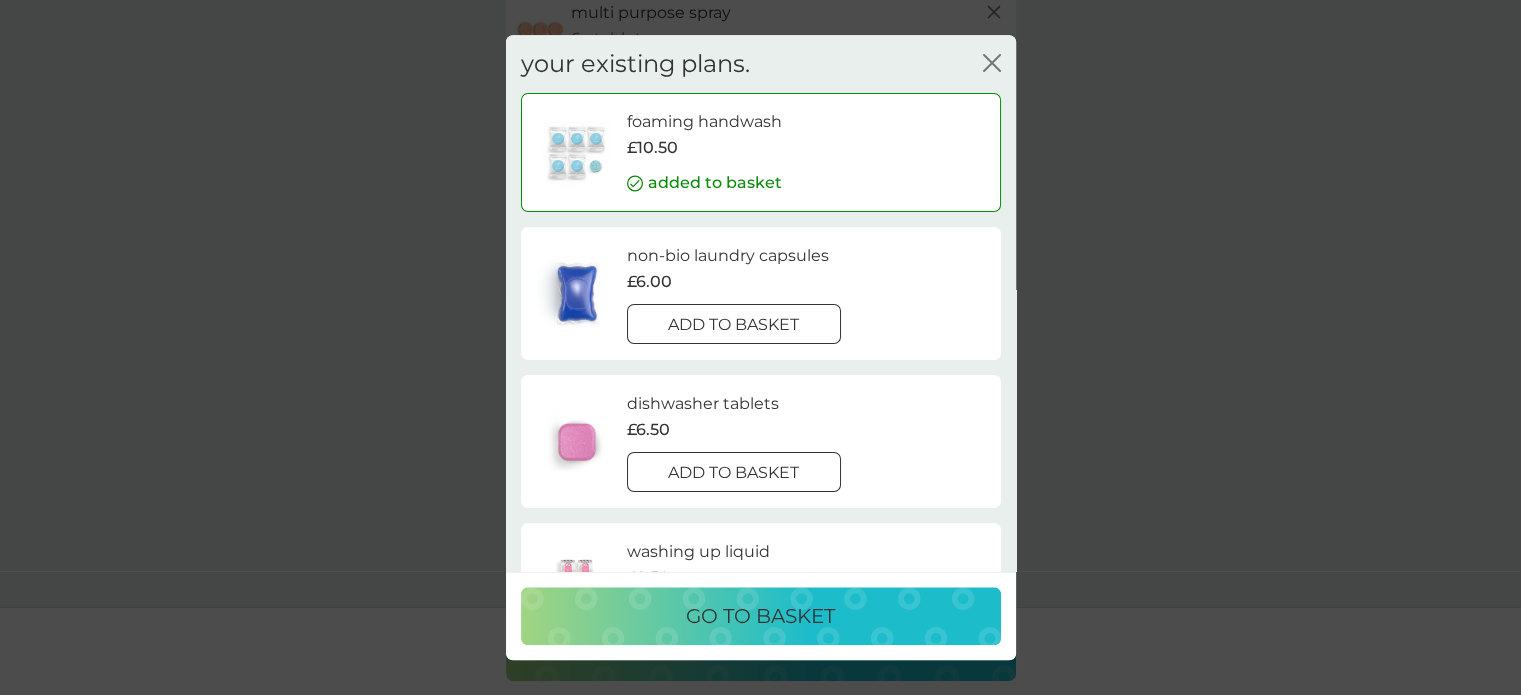 click on "your existing plans. close foaming handwash £10.50 added to basket non-bio laundry capsules £6.00 add to basket dishwasher tablets £6.50 add to basket washing up liquid £8.50 add to basket fabric conditioner £11.50 add to basket foaming bathroom spray £7.00 add to basket floor cleaner £7.00 add to basket anti-perspirant £12.50 you've cancelled this plan Re-activate plan fragrance-free laundry capsules £6.00 you've cancelled this plan Re-activate plan bio laundry capsules £6.00 you've cancelled this plan Re-activate plan We'll recalculate your next charge date for each plan product added. go to basket" at bounding box center [760, 347] 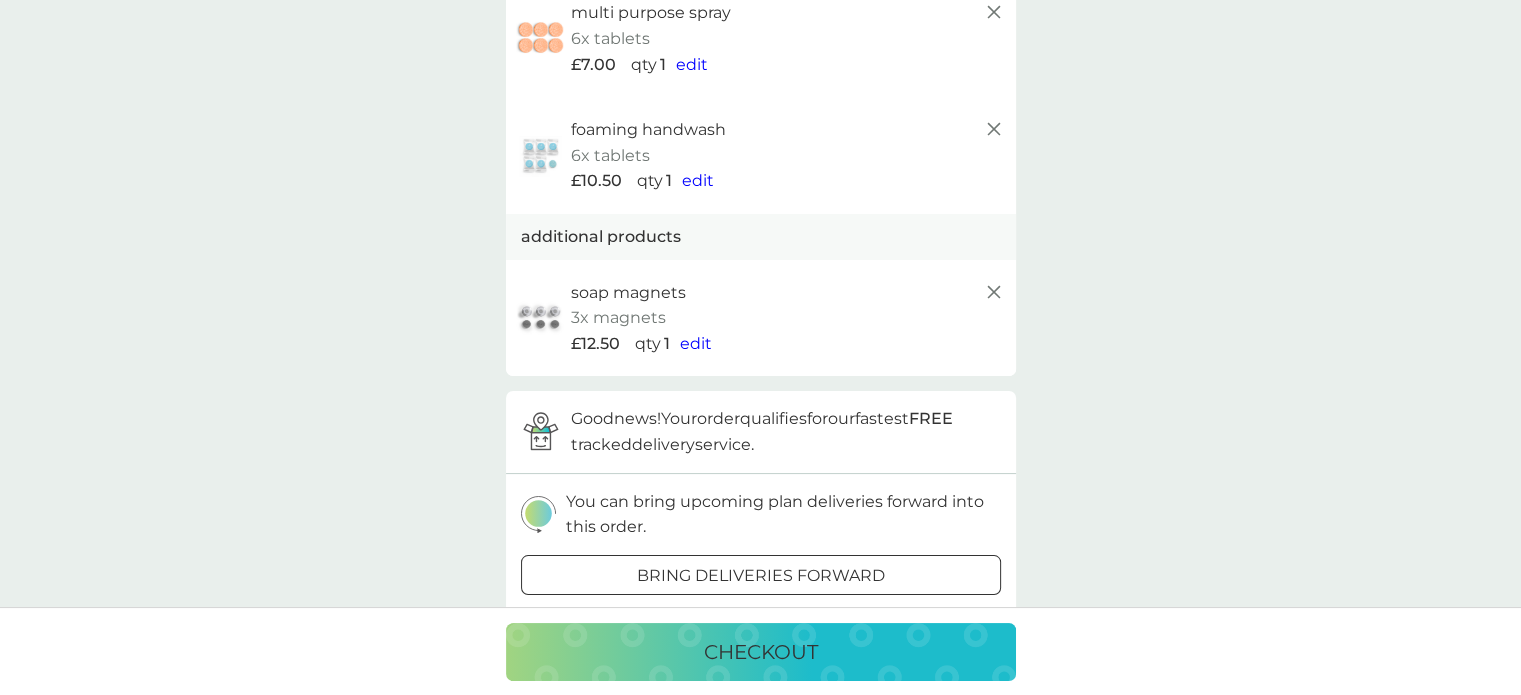 click on "£7.00 qty 1 edit" at bounding box center (788, 65) 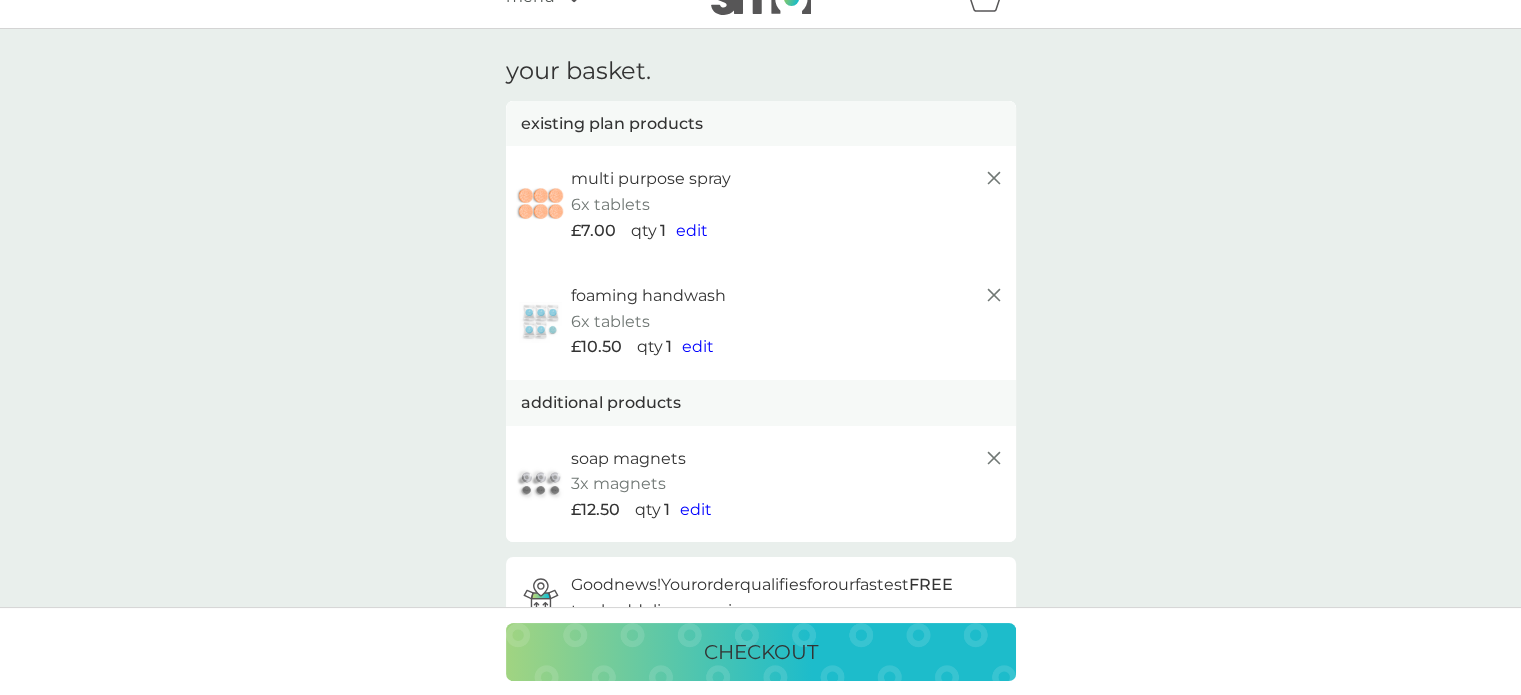 scroll, scrollTop: 0, scrollLeft: 0, axis: both 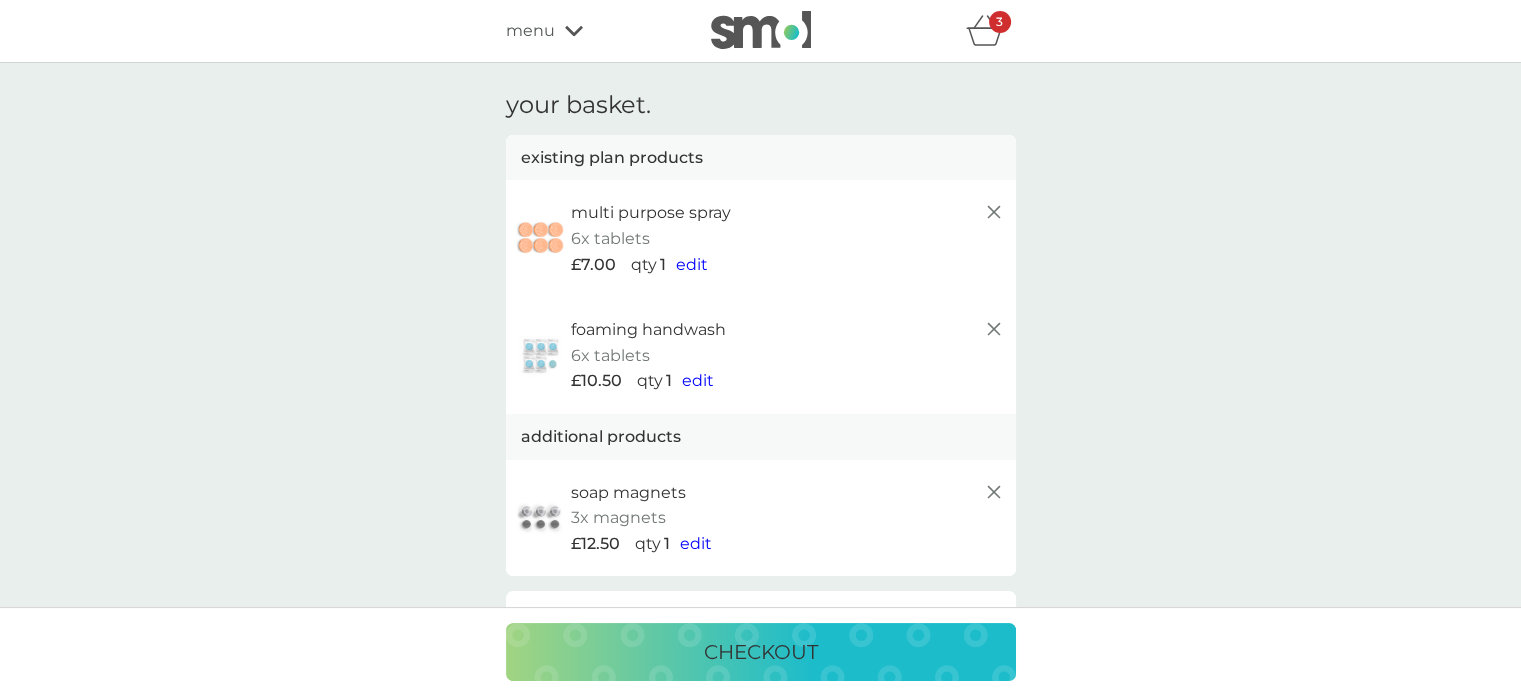 click on "menu" at bounding box center [591, 31] 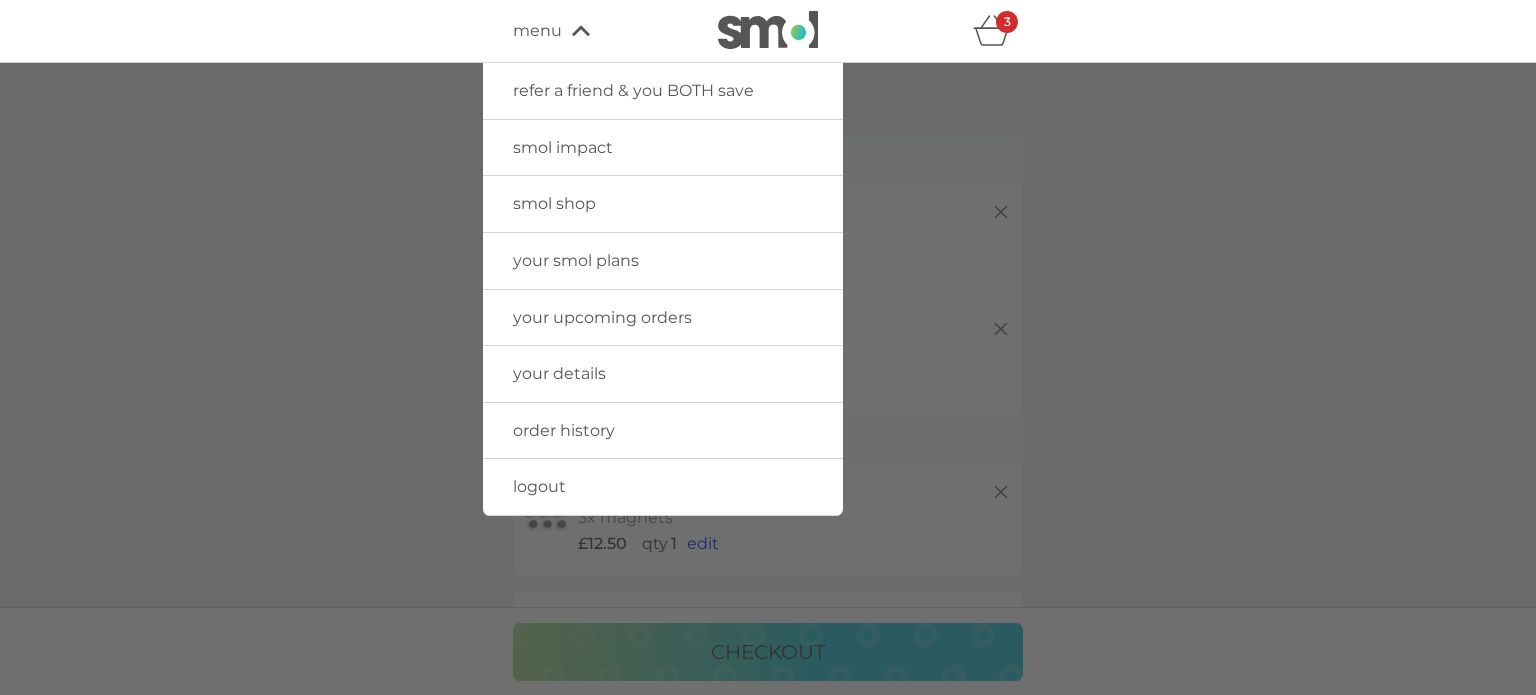 click on "smol shop" at bounding box center (663, 204) 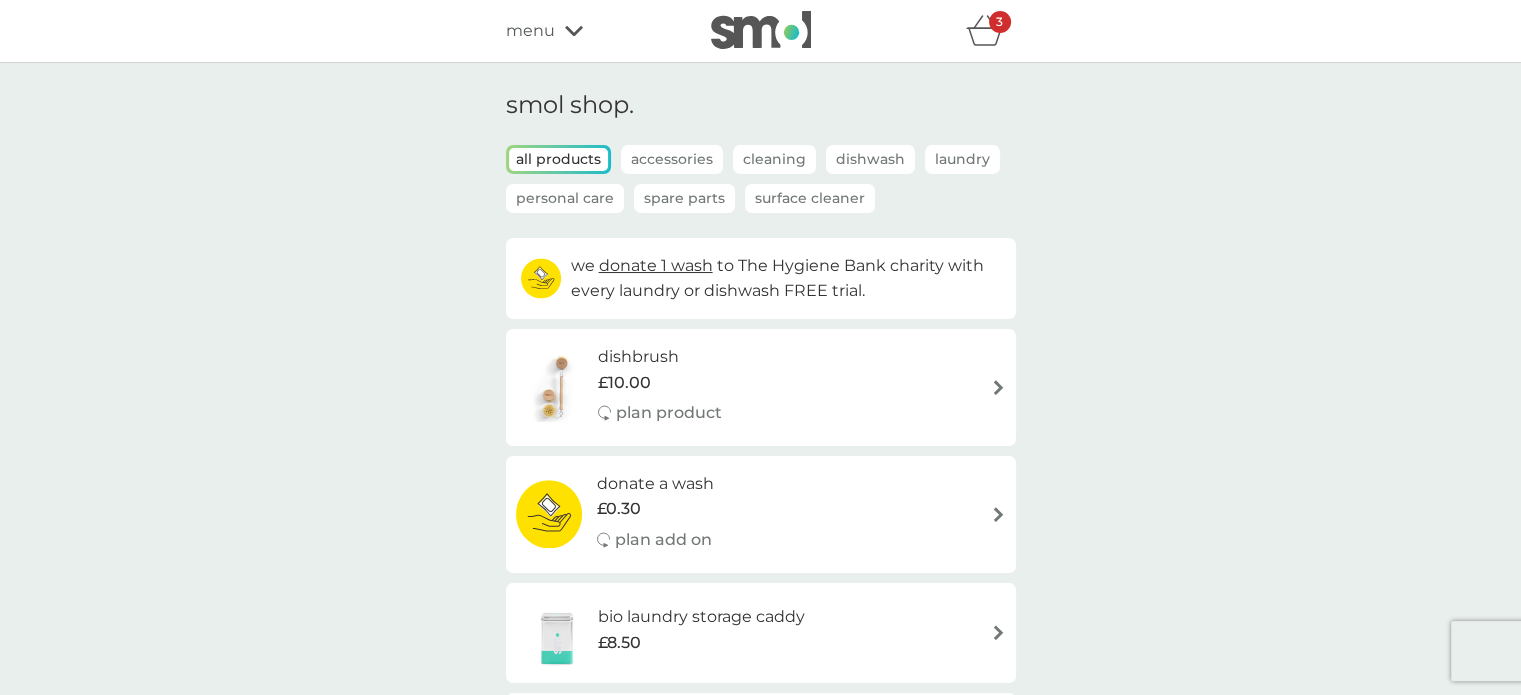 click on "Spare Parts" at bounding box center (684, 198) 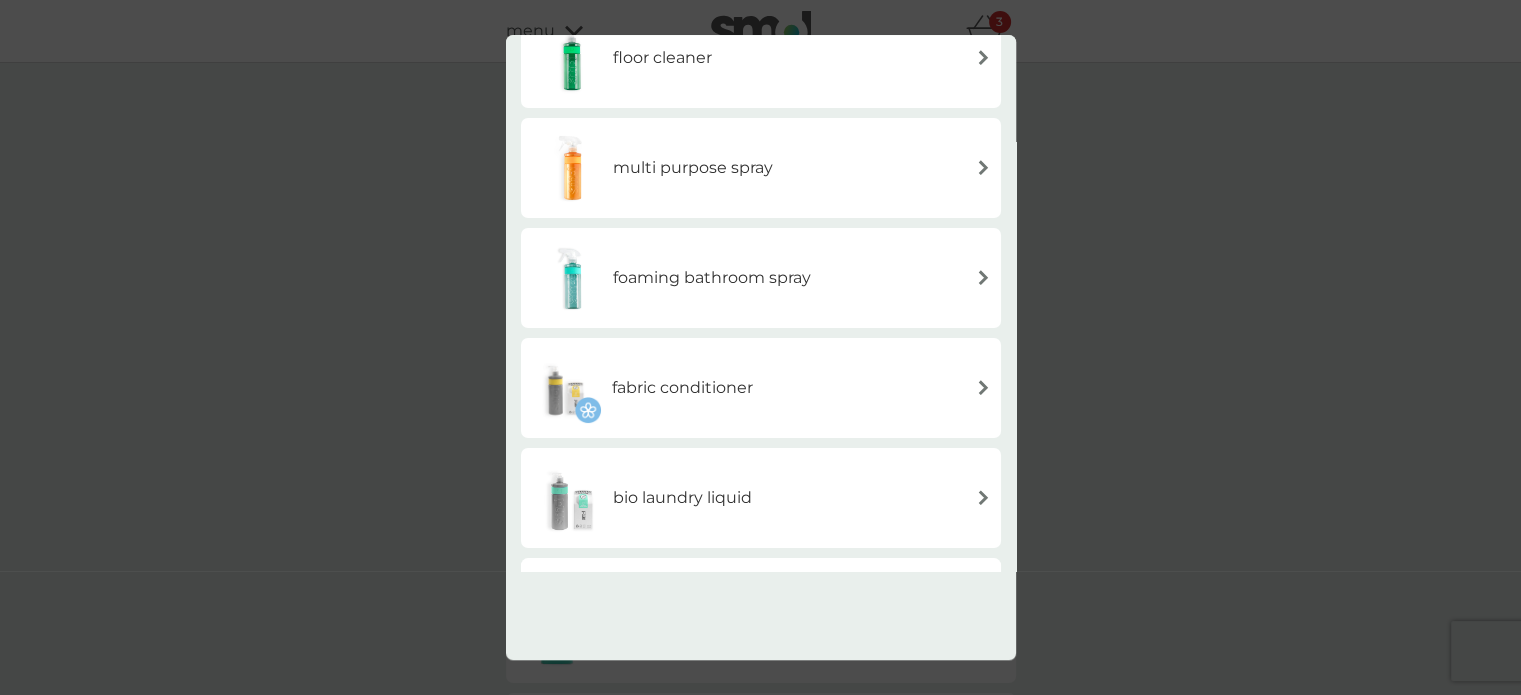 scroll, scrollTop: 74, scrollLeft: 0, axis: vertical 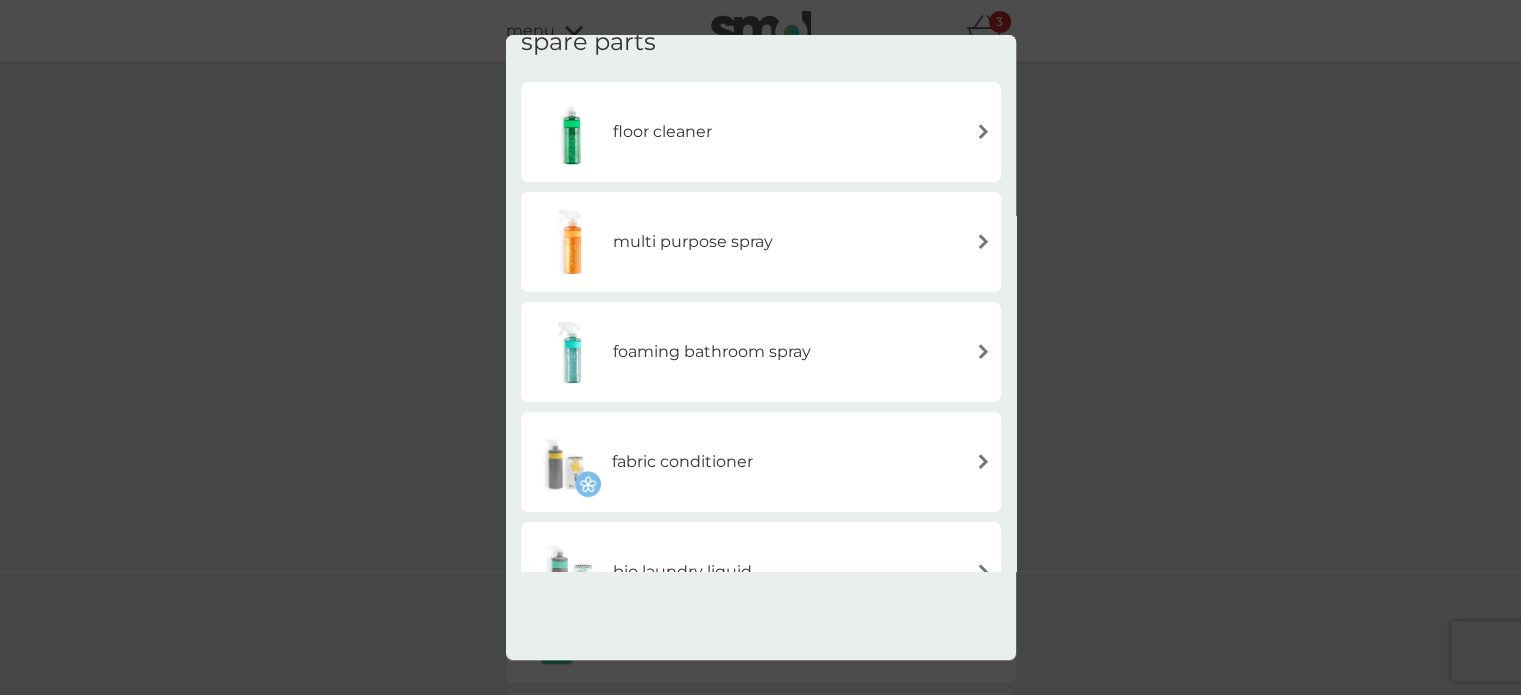 click on "foaming bathroom spray" at bounding box center (761, 352) 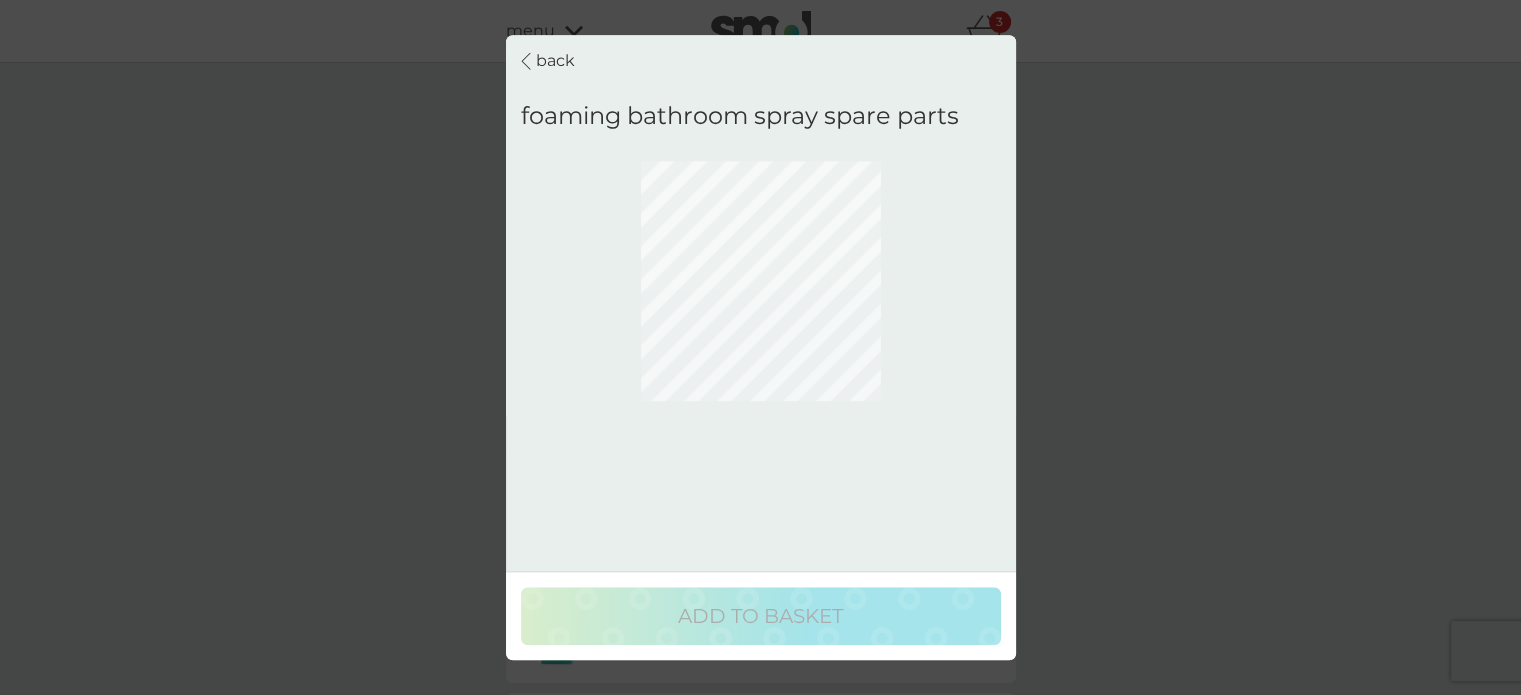 scroll, scrollTop: 0, scrollLeft: 0, axis: both 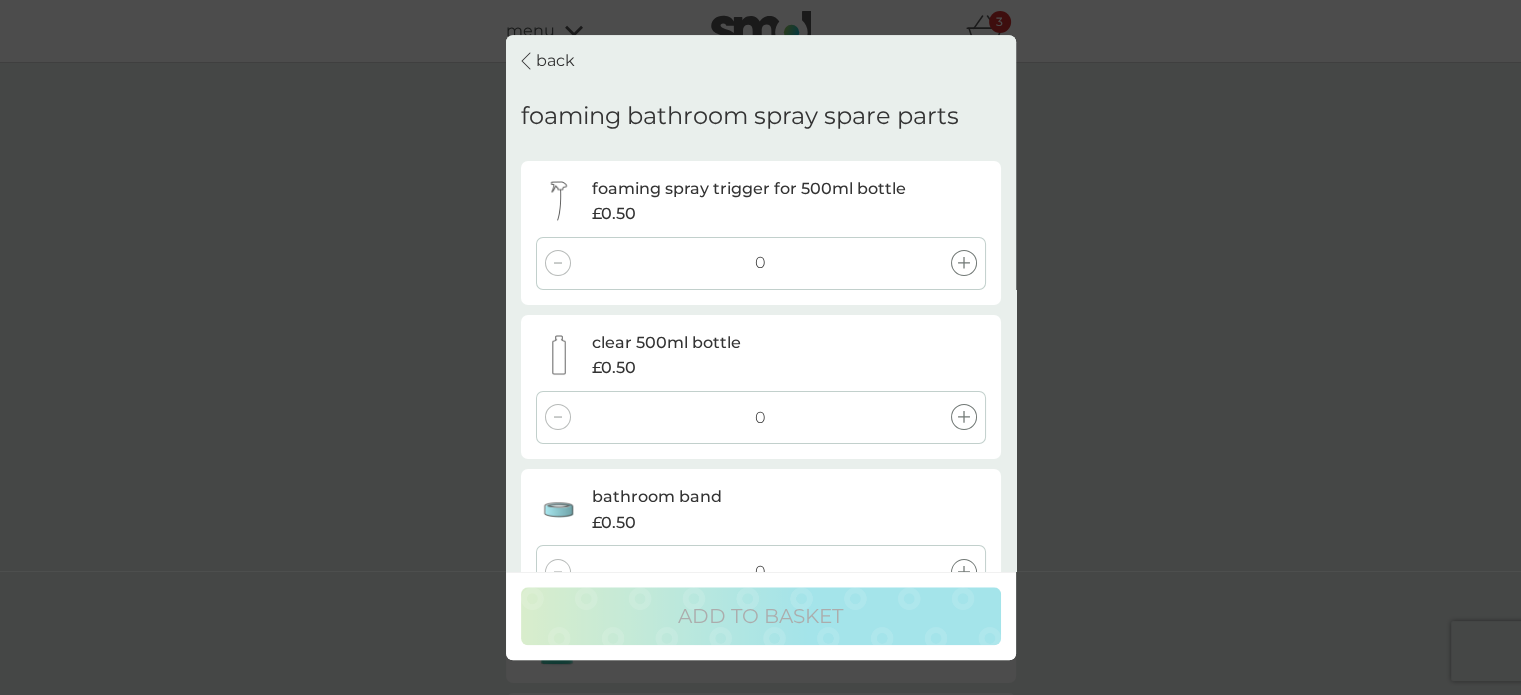 click 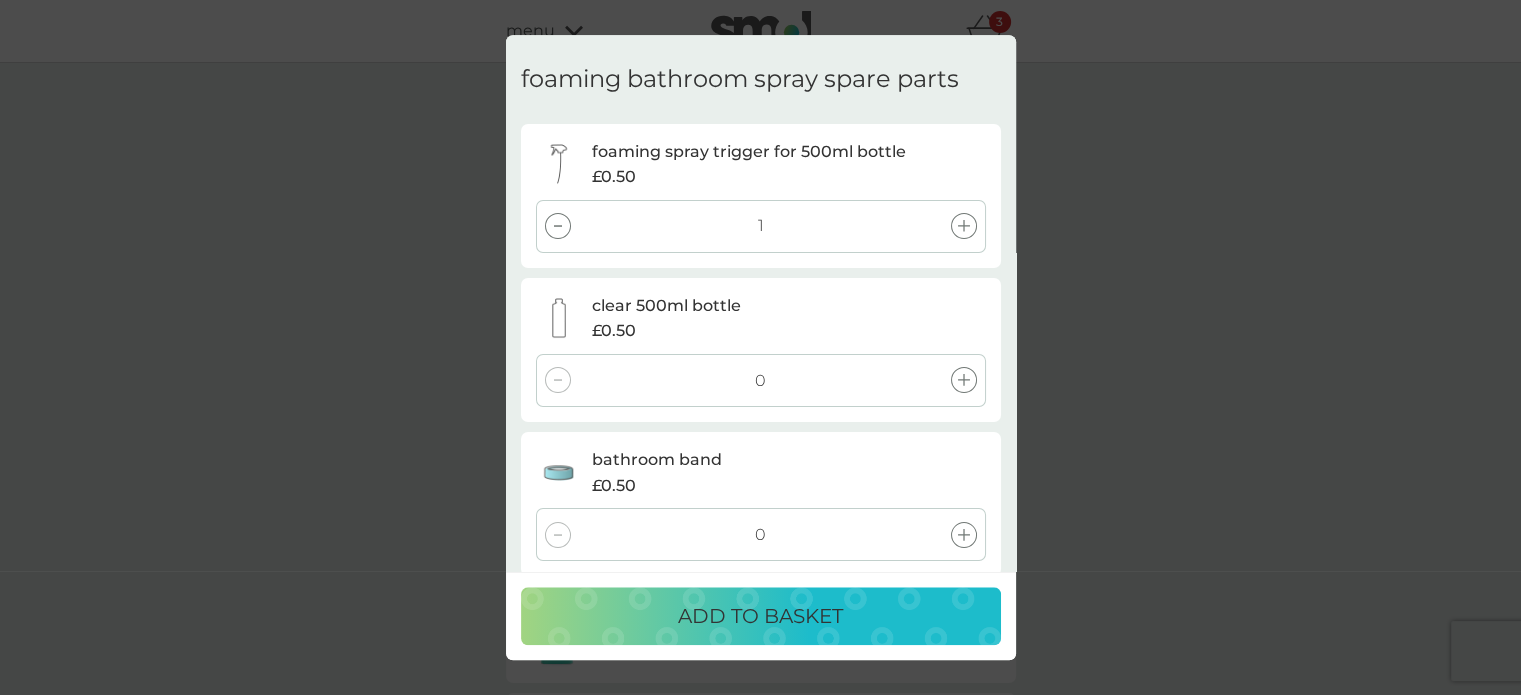 scroll, scrollTop: 56, scrollLeft: 0, axis: vertical 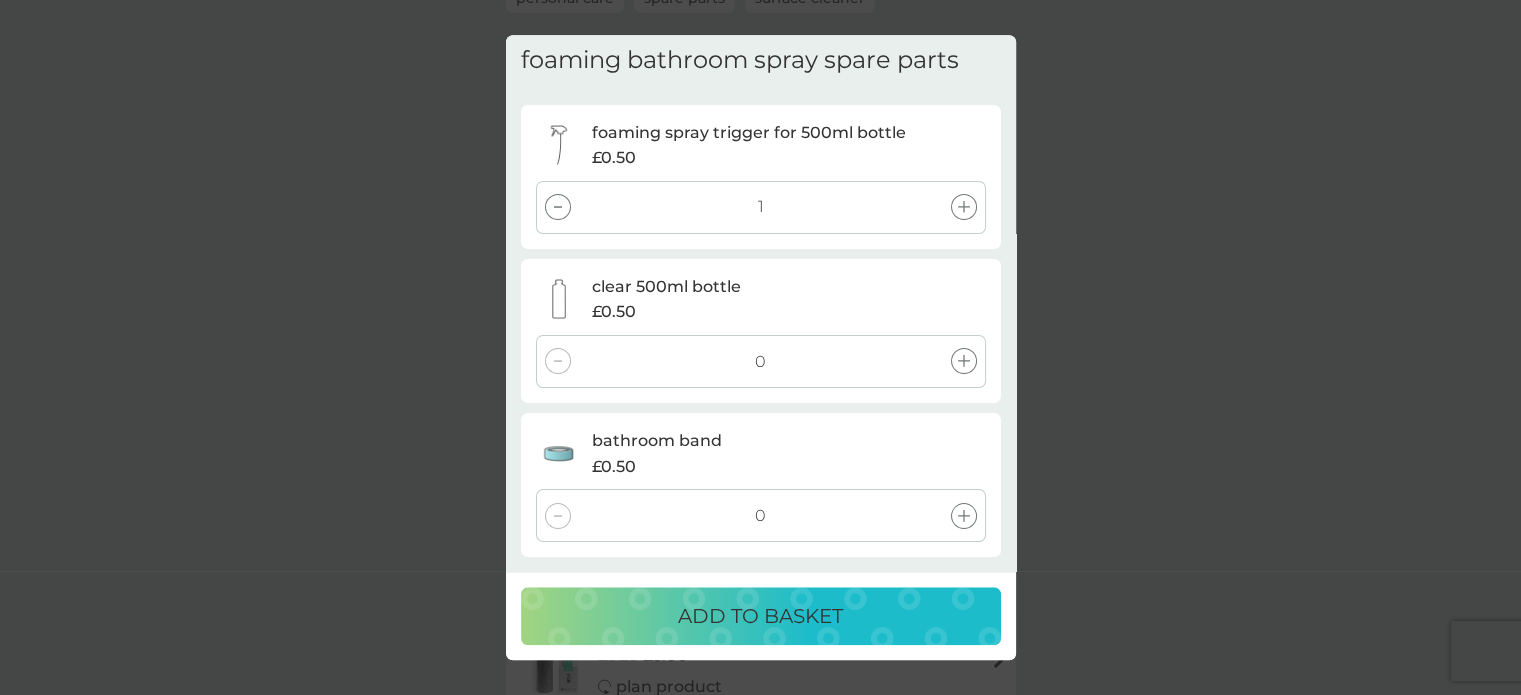 click 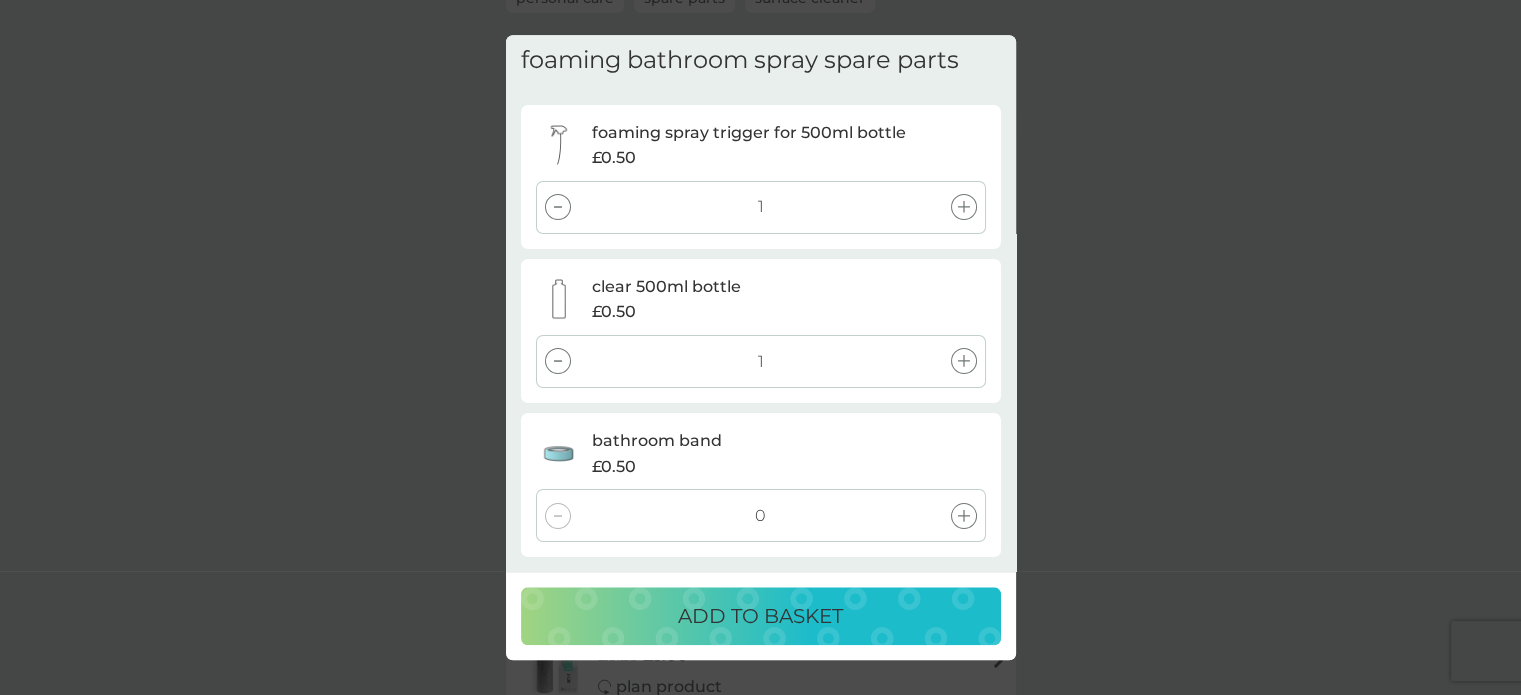 click 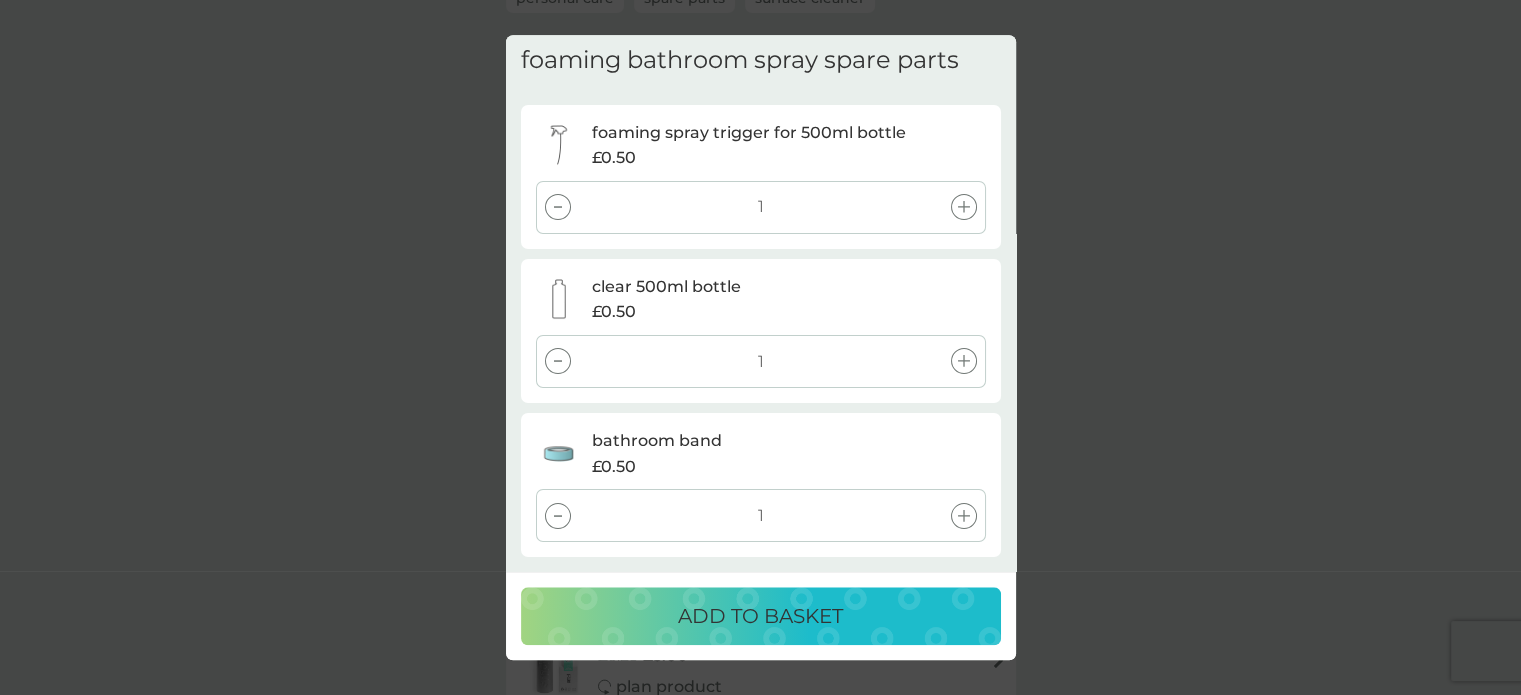 click on "ADD TO BASKET" at bounding box center (760, 616) 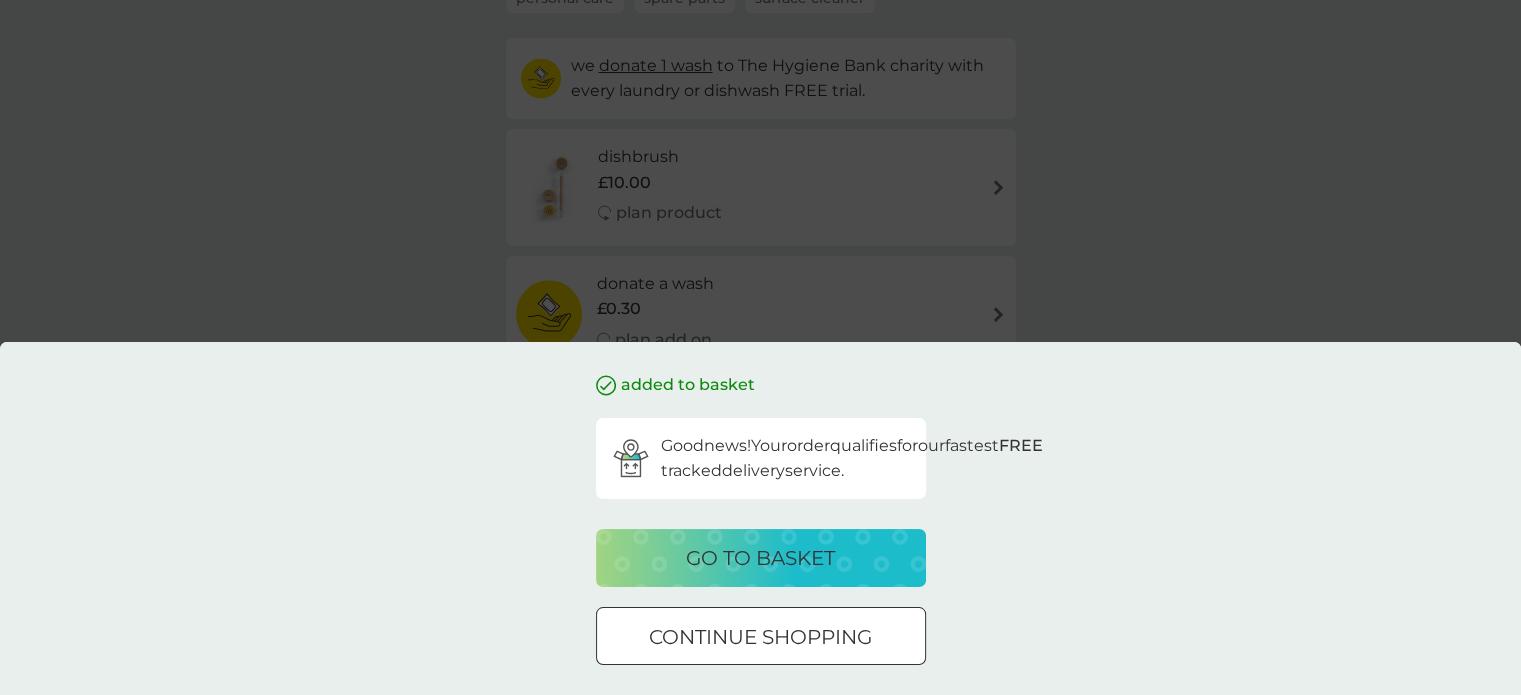 click on "go to basket" at bounding box center [761, 558] 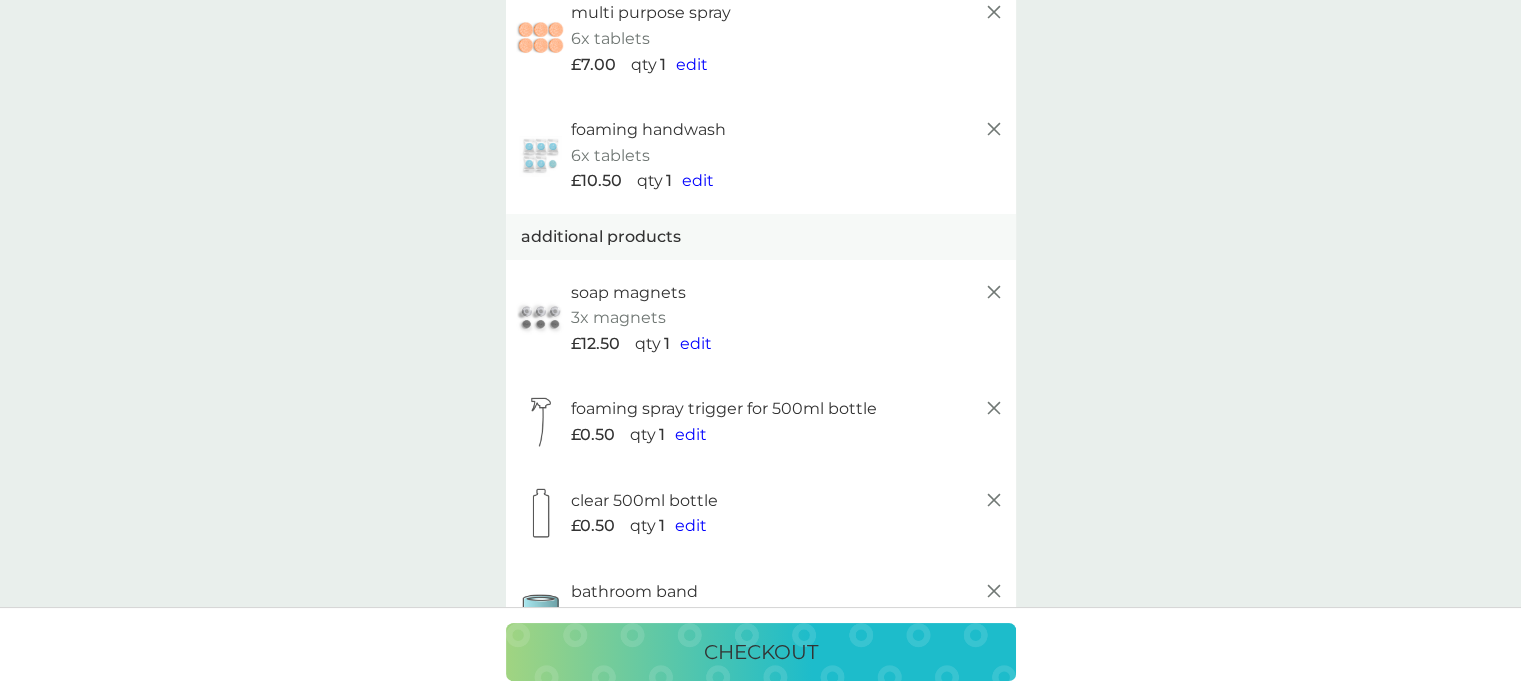 scroll, scrollTop: 0, scrollLeft: 0, axis: both 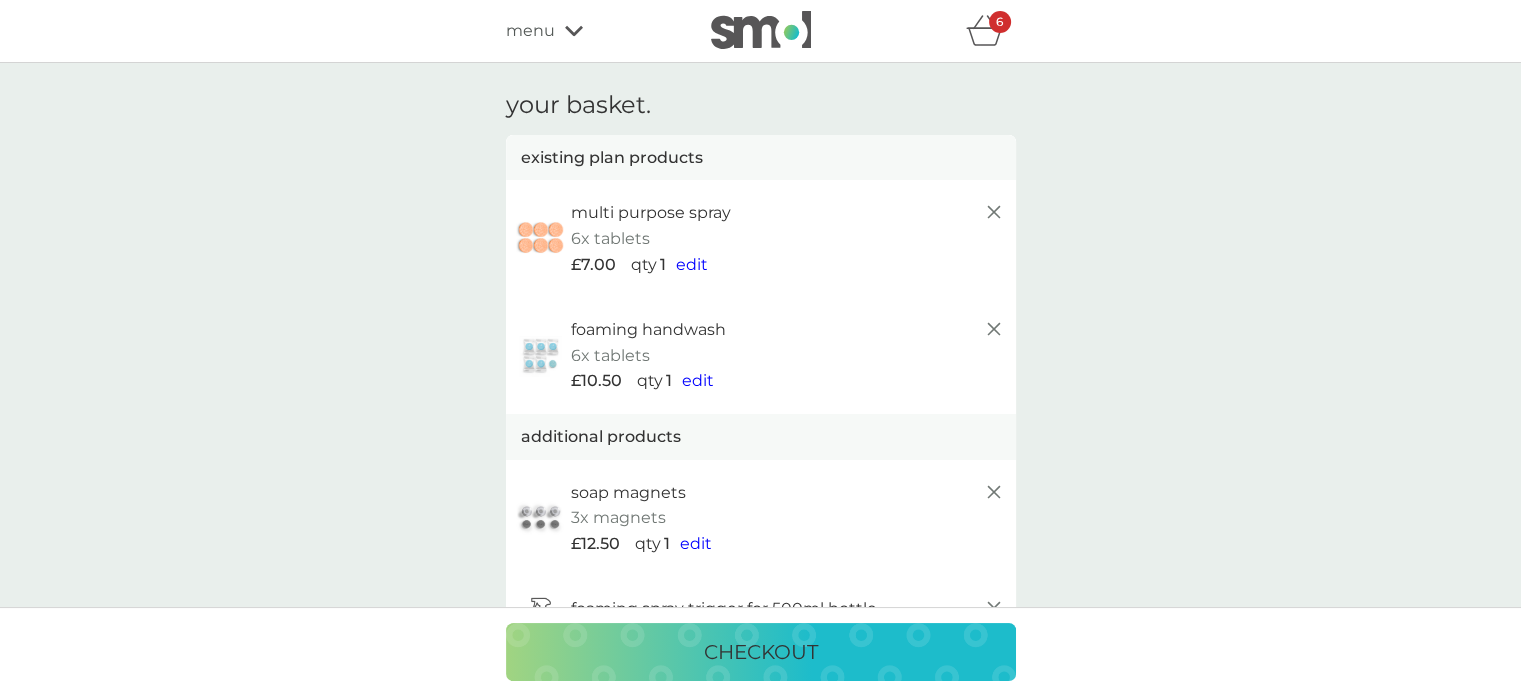 click 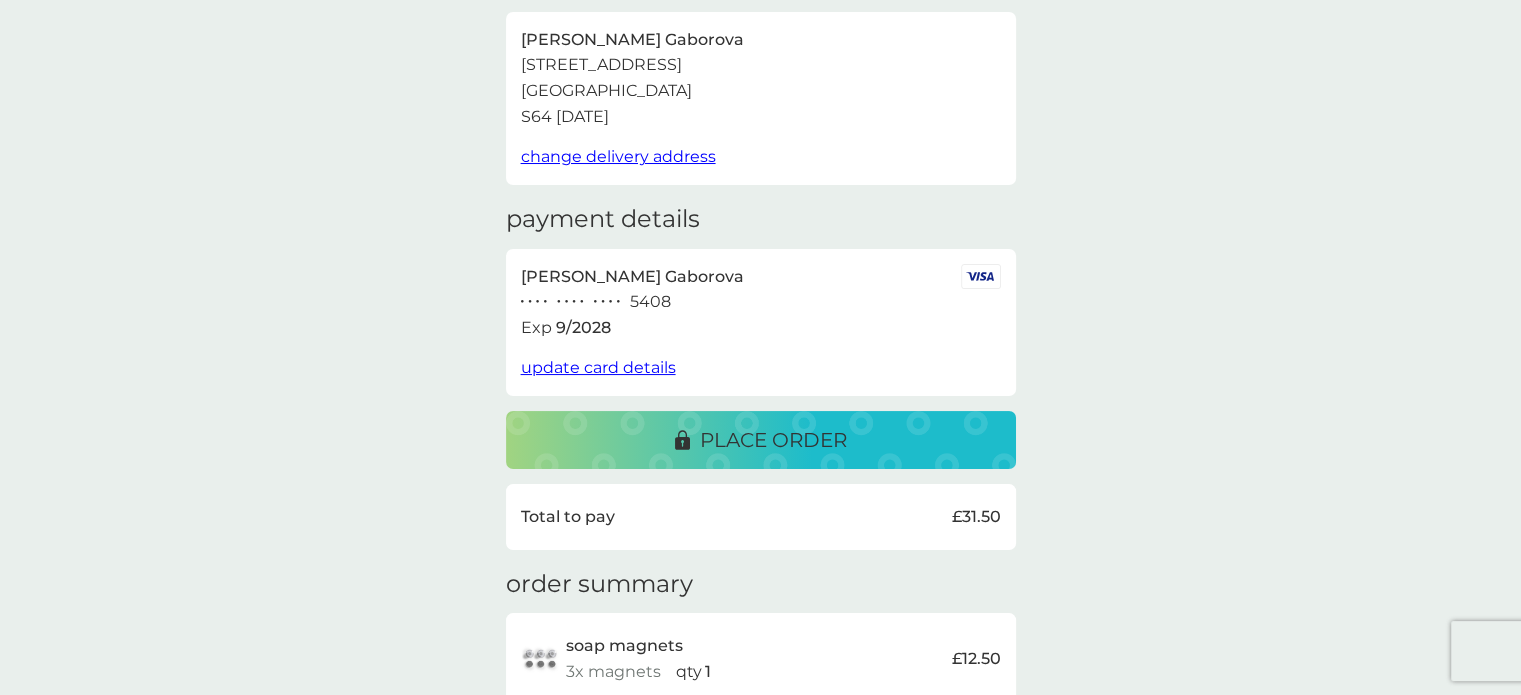 scroll, scrollTop: 0, scrollLeft: 0, axis: both 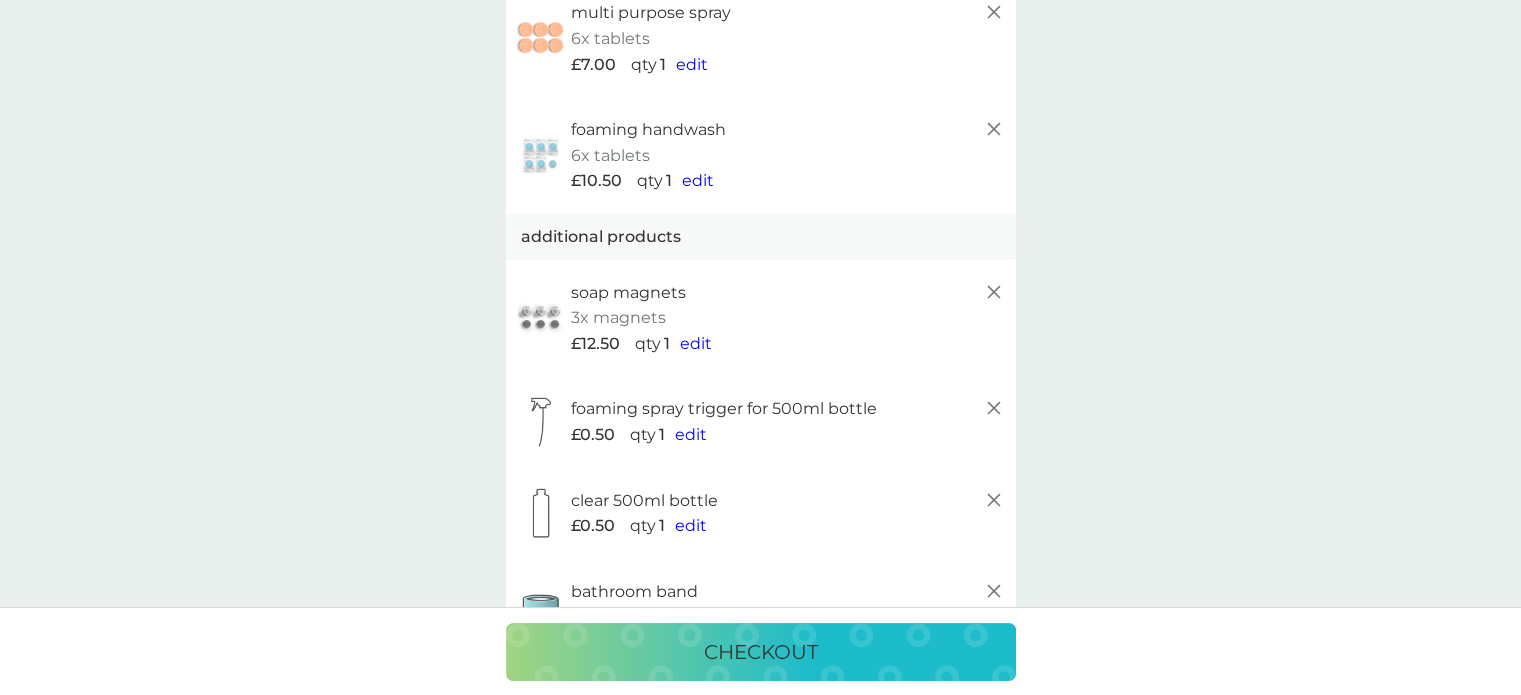 click 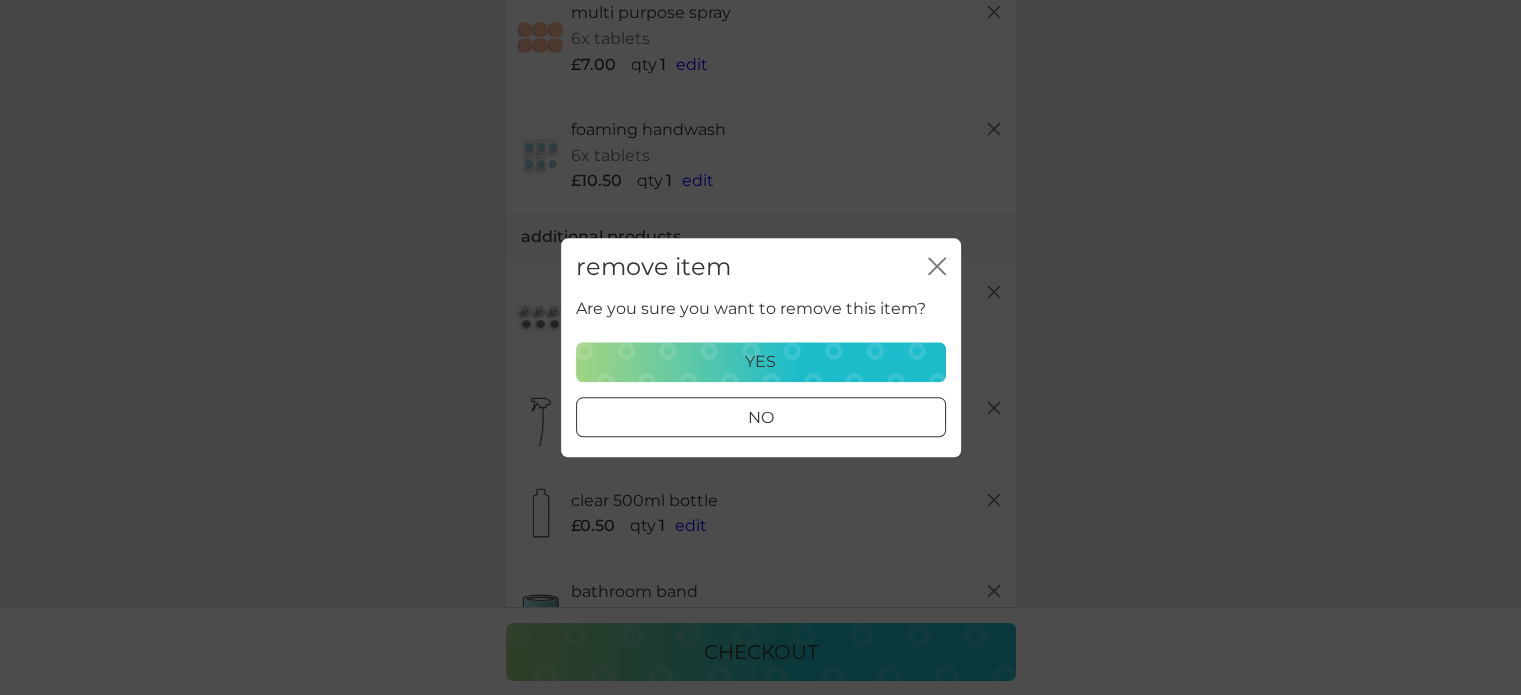 click on "yes" at bounding box center (761, 362) 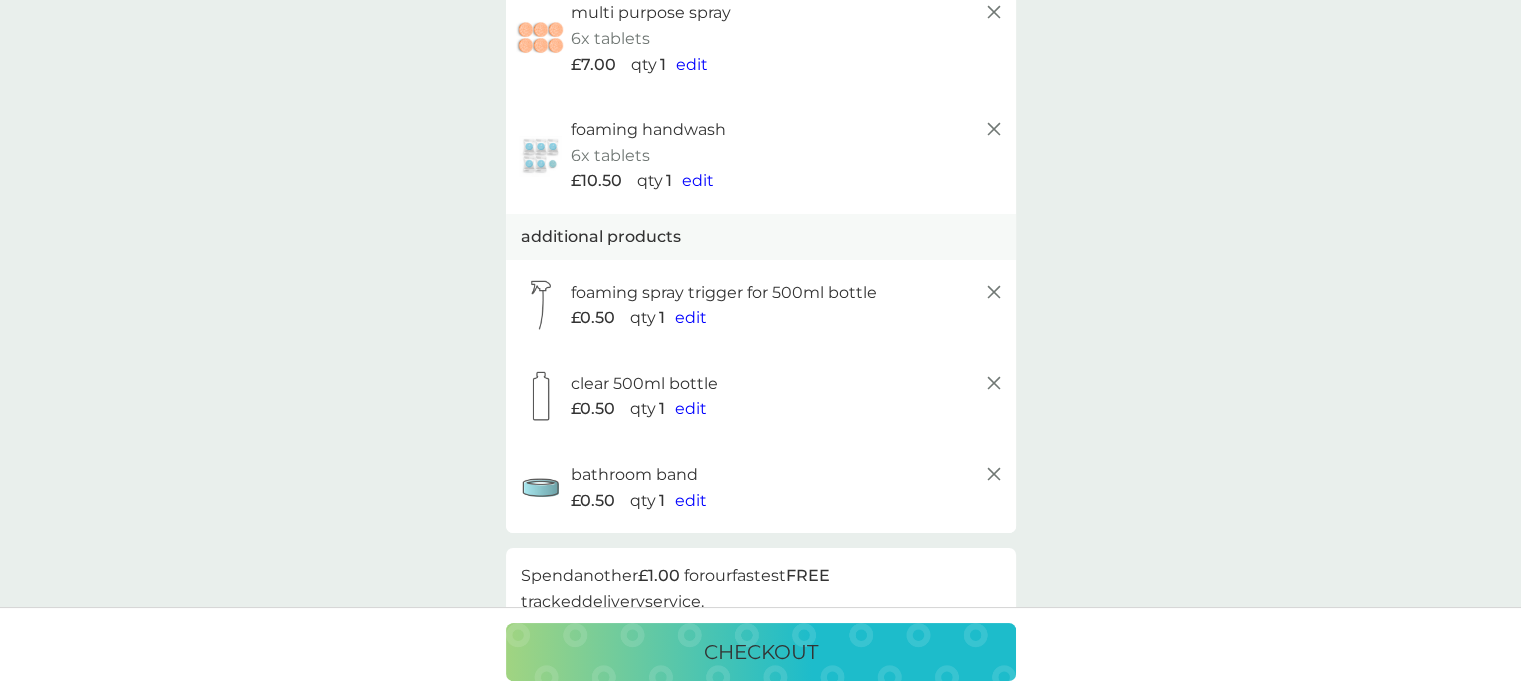 click on "checkout" at bounding box center [761, 652] 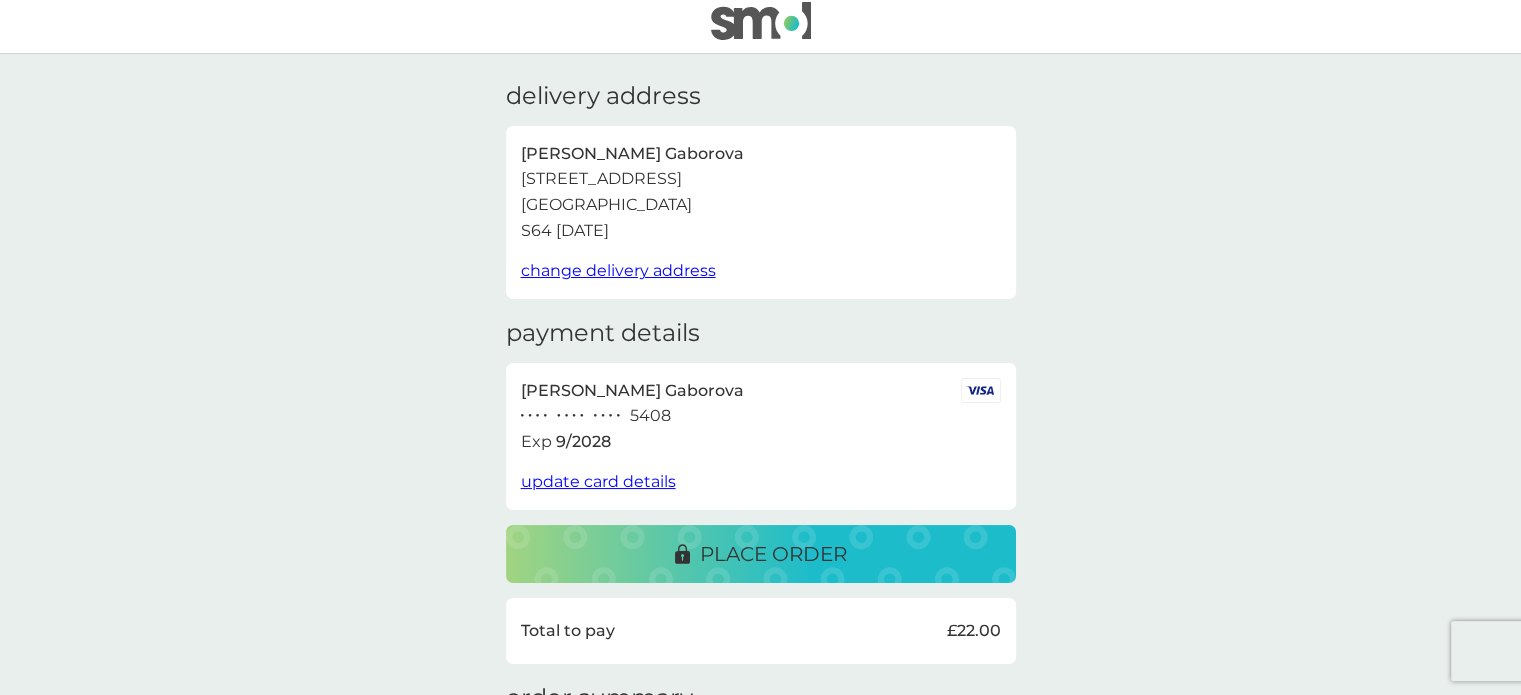 scroll, scrollTop: 0, scrollLeft: 0, axis: both 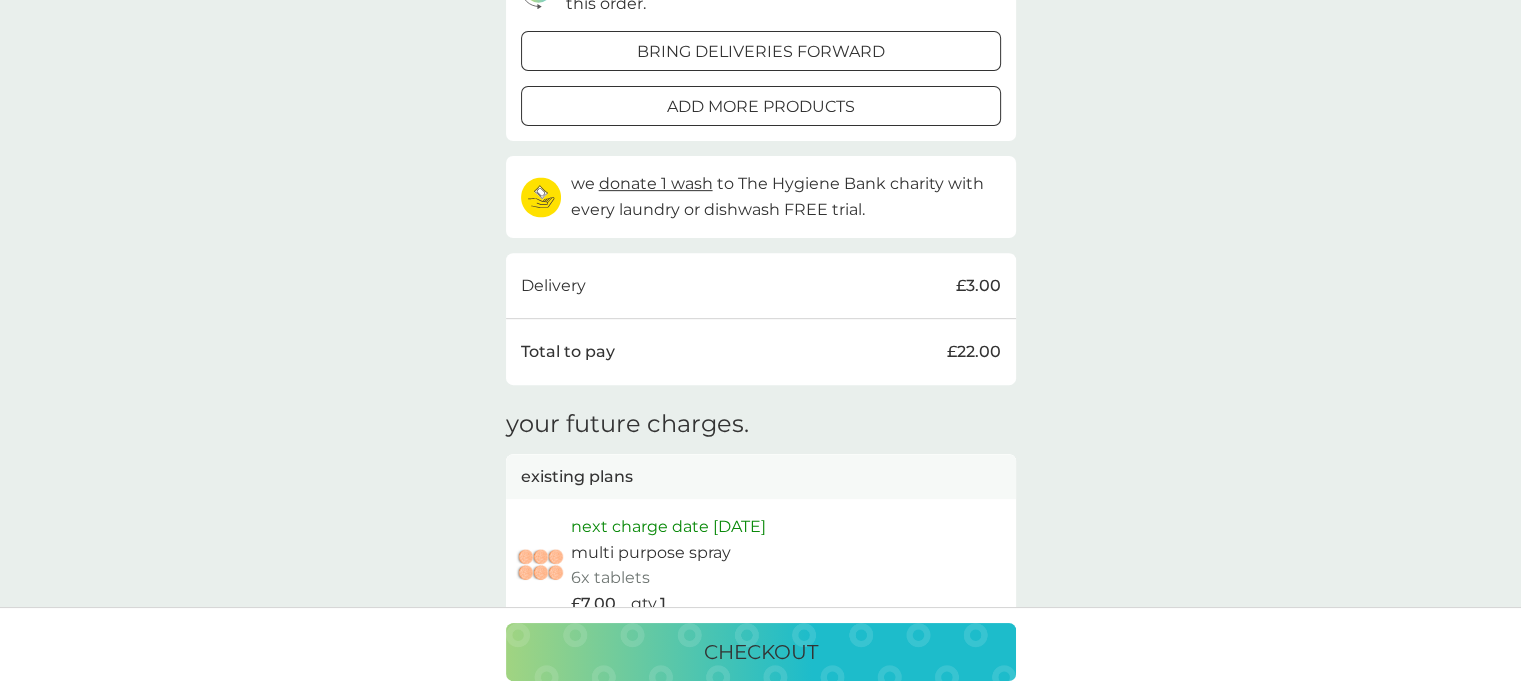 click on "bring deliveries forward" at bounding box center [761, 52] 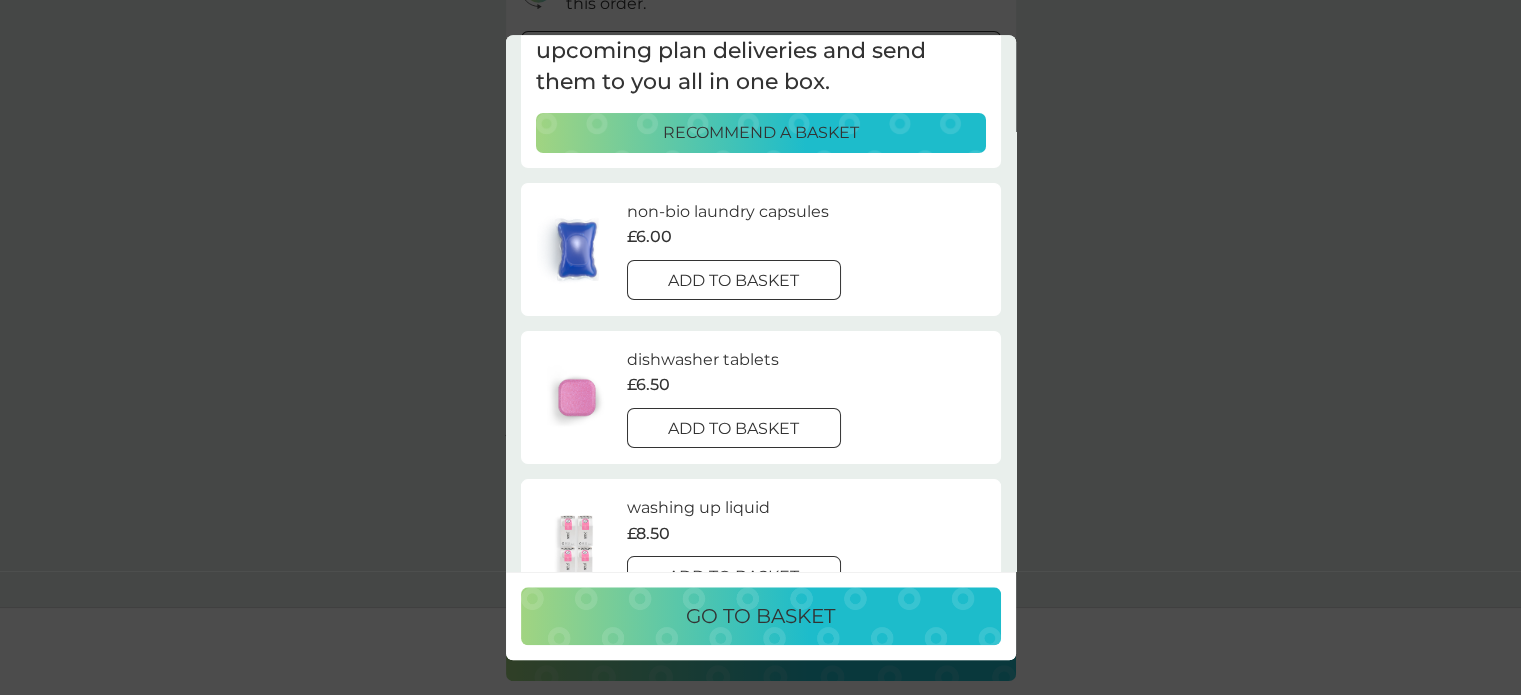 scroll, scrollTop: 130, scrollLeft: 0, axis: vertical 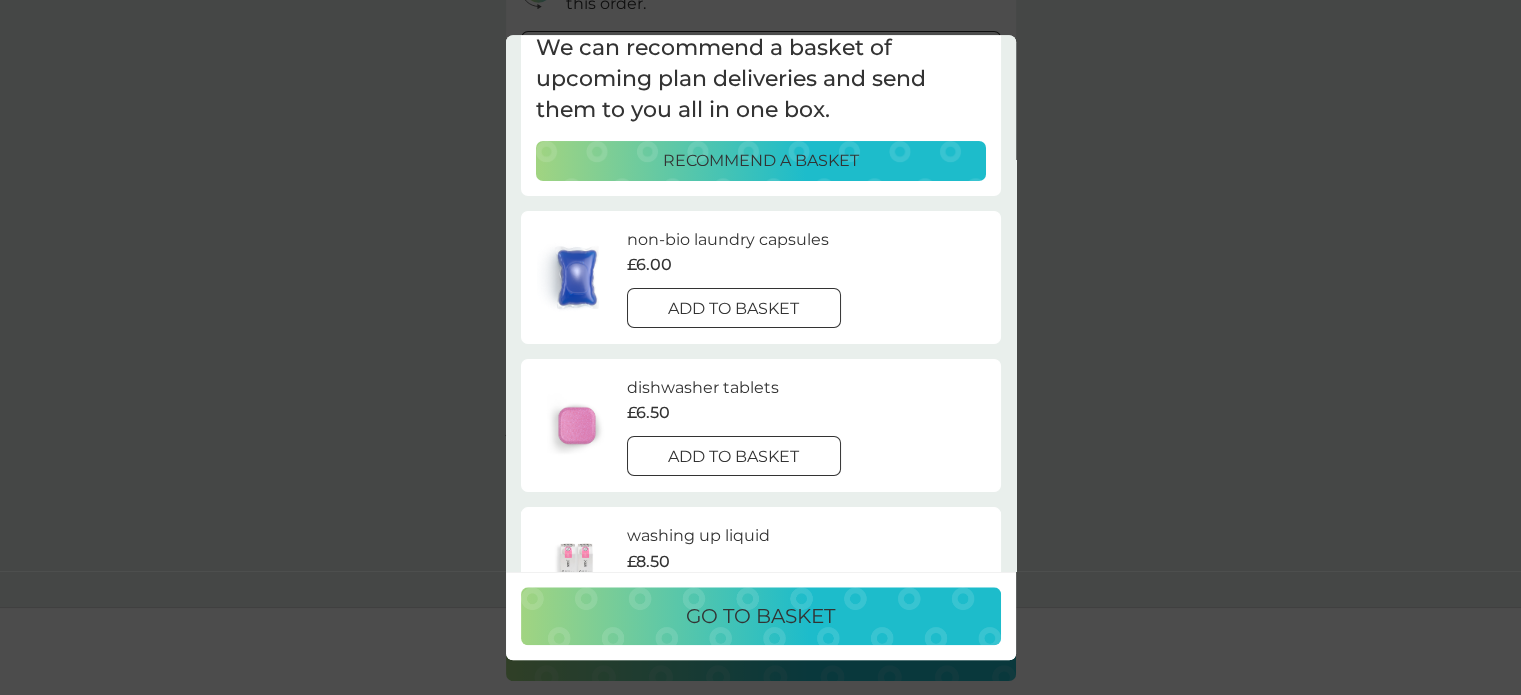 click on "add to basket" at bounding box center (733, 309) 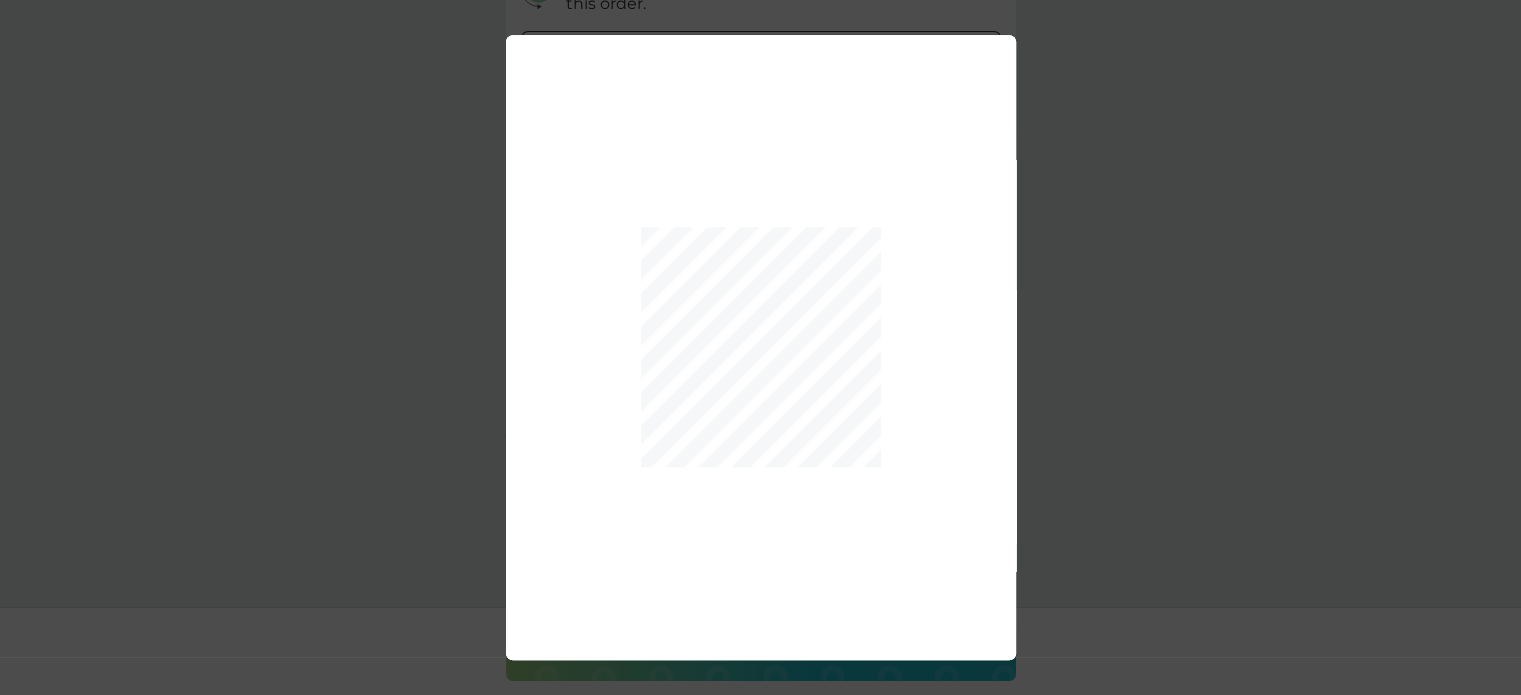 scroll, scrollTop: 996, scrollLeft: 0, axis: vertical 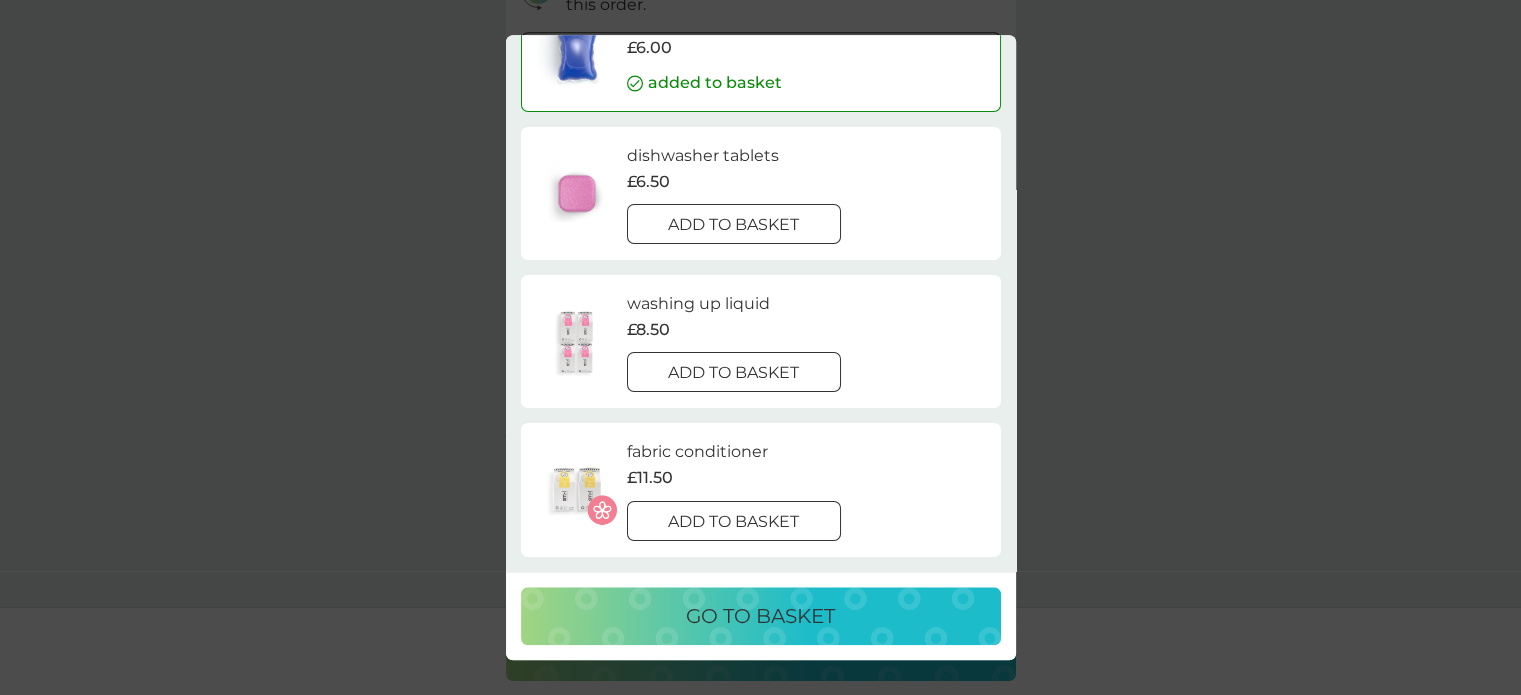 click on "go to basket" at bounding box center [760, 616] 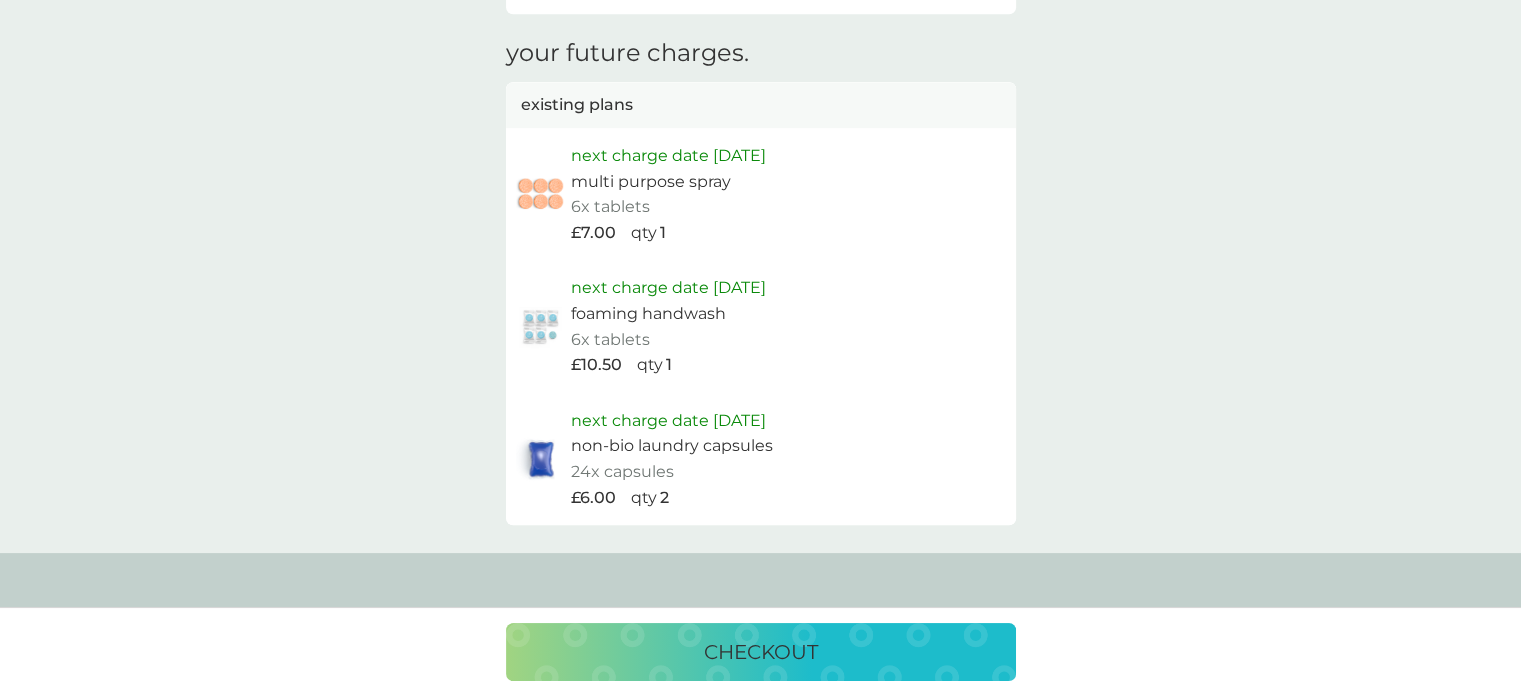 scroll, scrollTop: 1396, scrollLeft: 0, axis: vertical 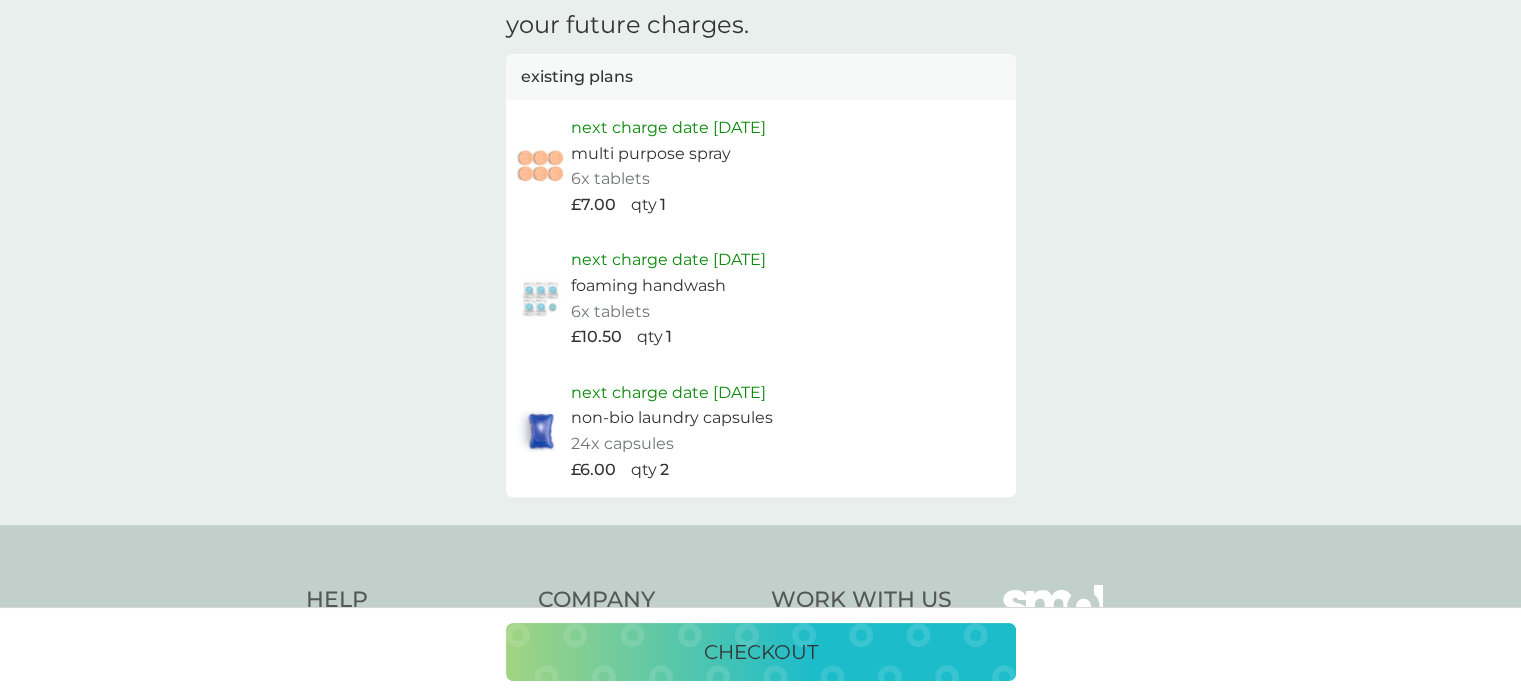 click on "checkout" at bounding box center (761, 652) 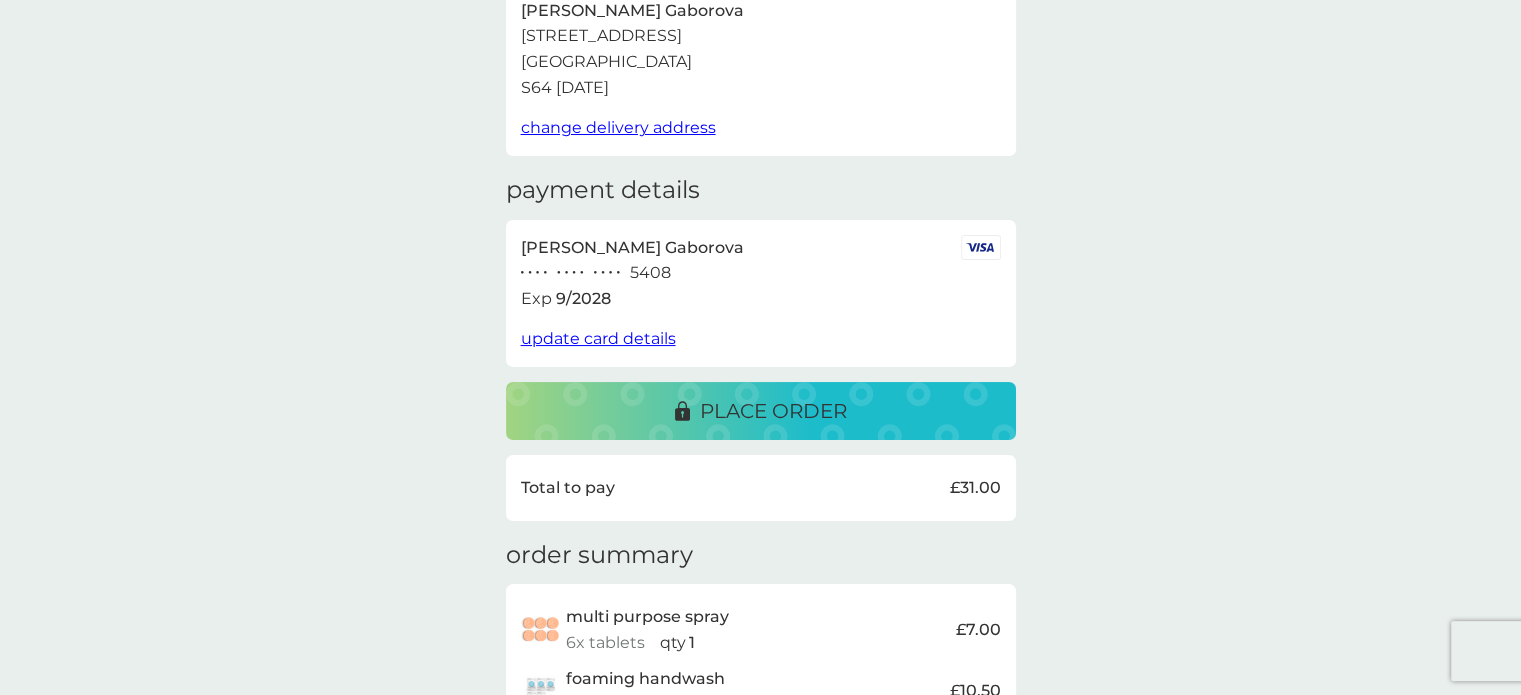 scroll, scrollTop: 200, scrollLeft: 0, axis: vertical 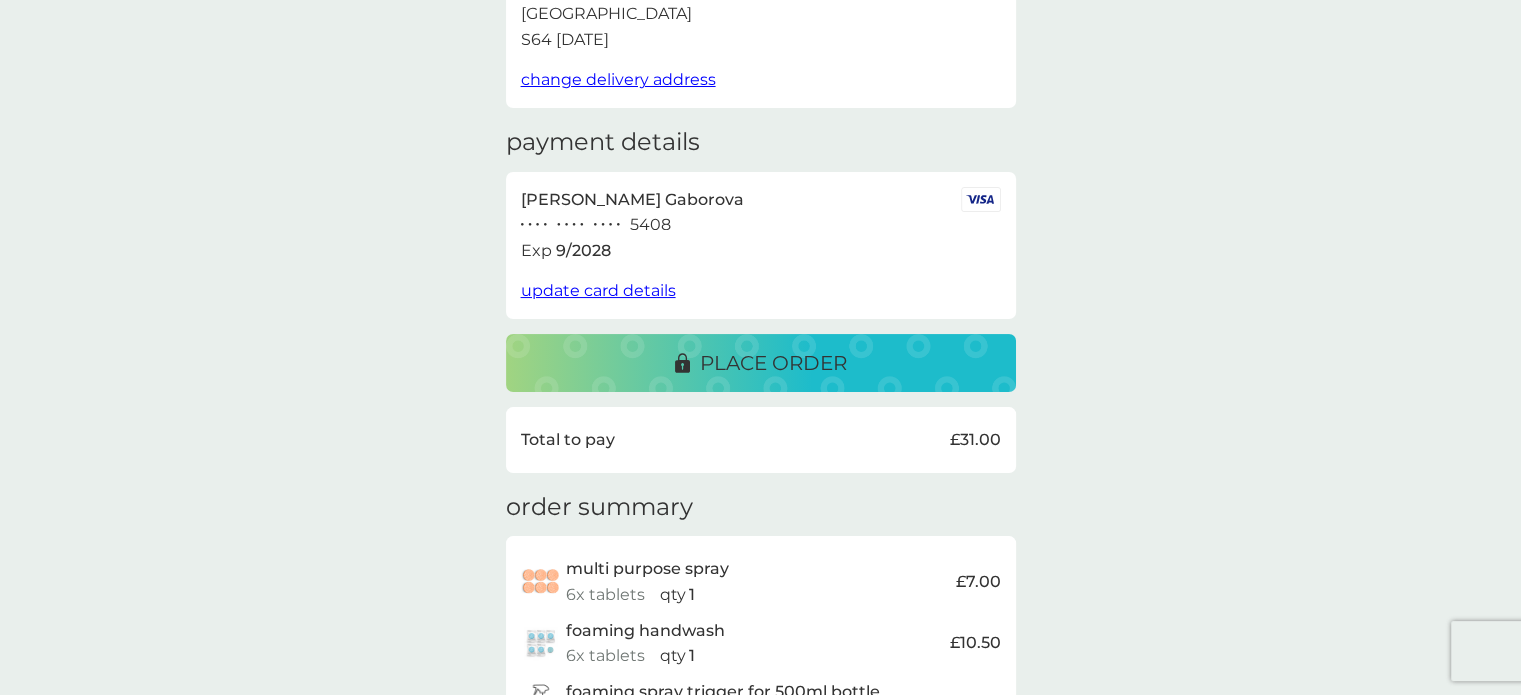 click on "update card details" at bounding box center [598, 290] 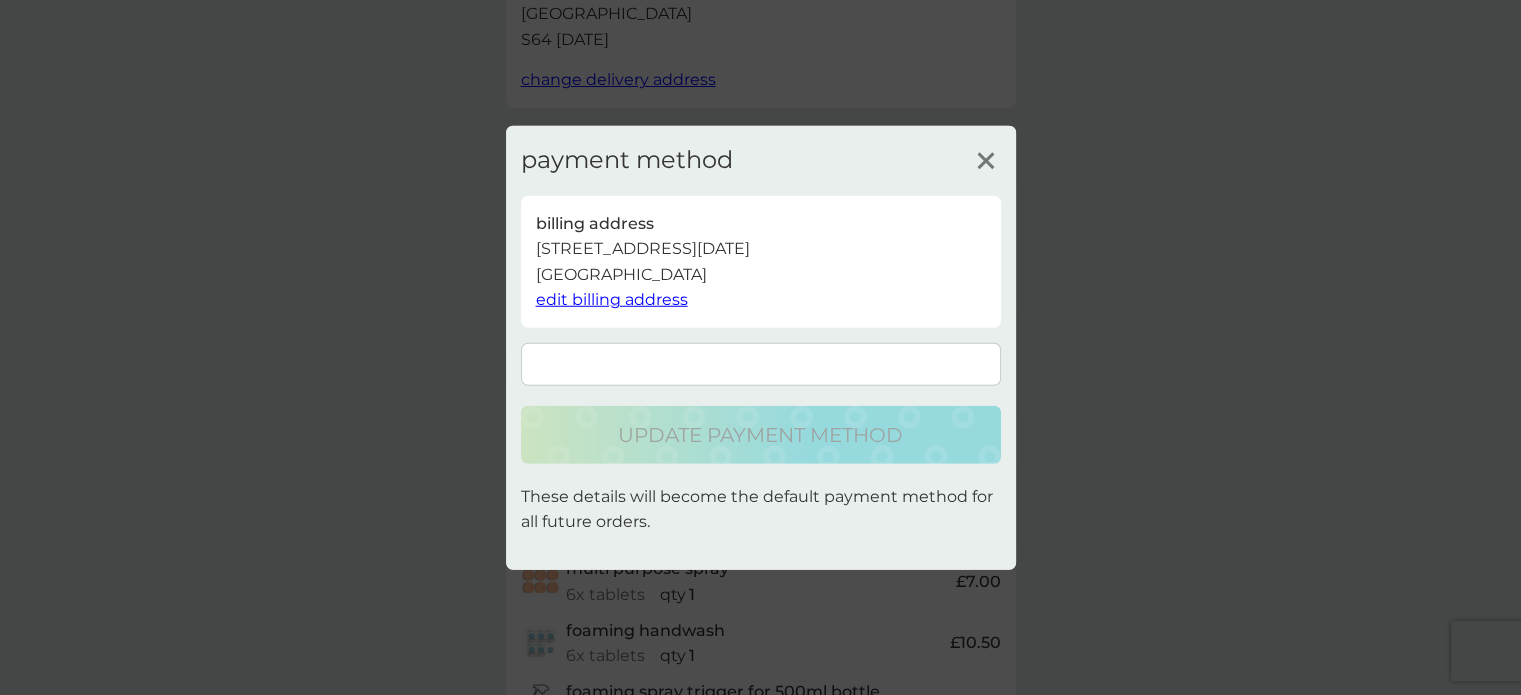 click at bounding box center (761, 364) 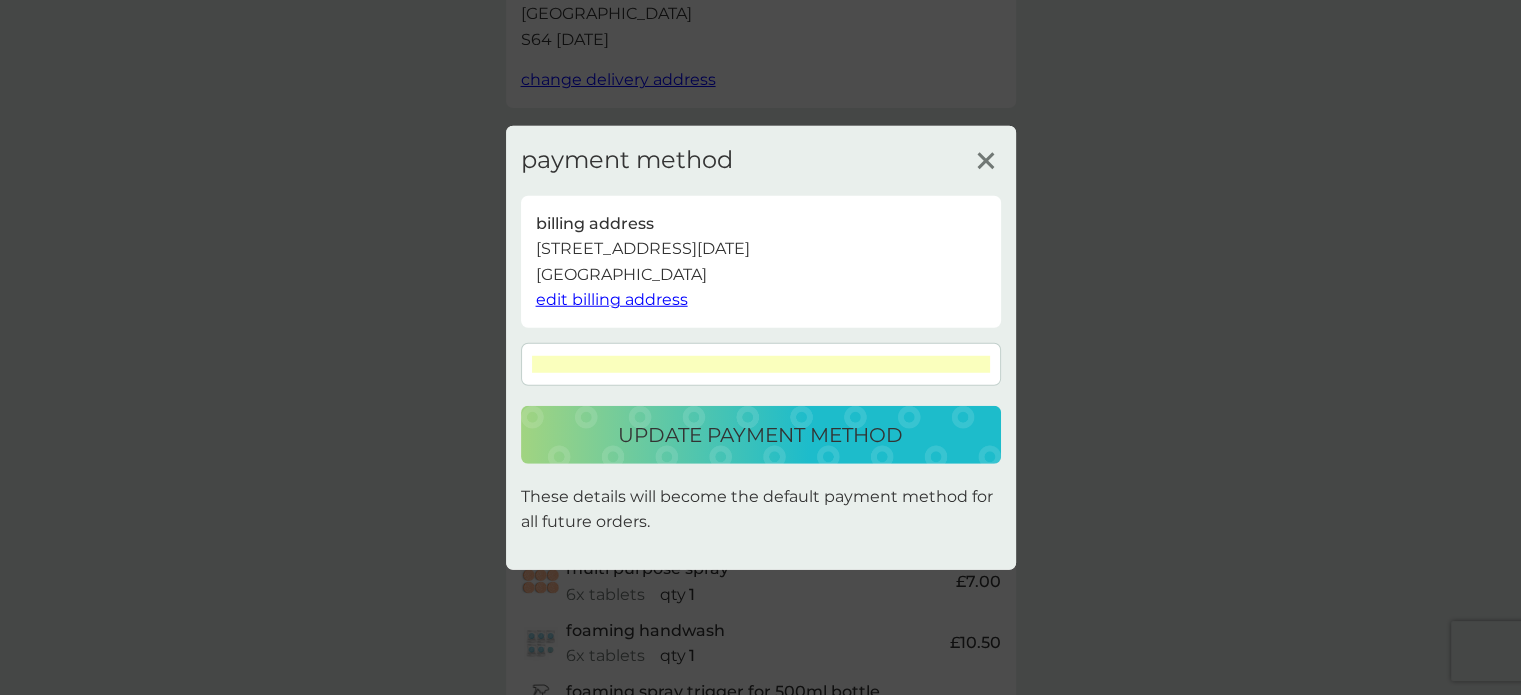 click on "update payment method" at bounding box center (760, 435) 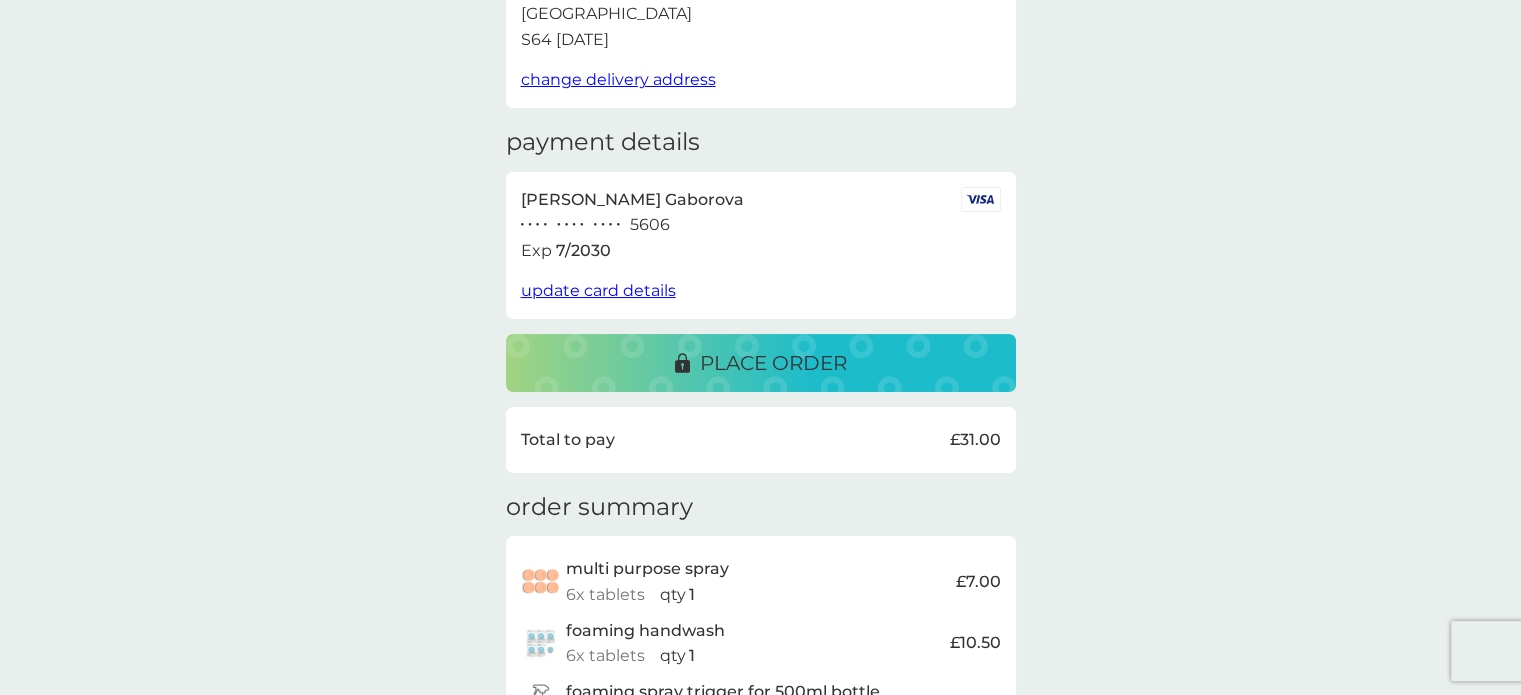 click on "place order" at bounding box center (773, 363) 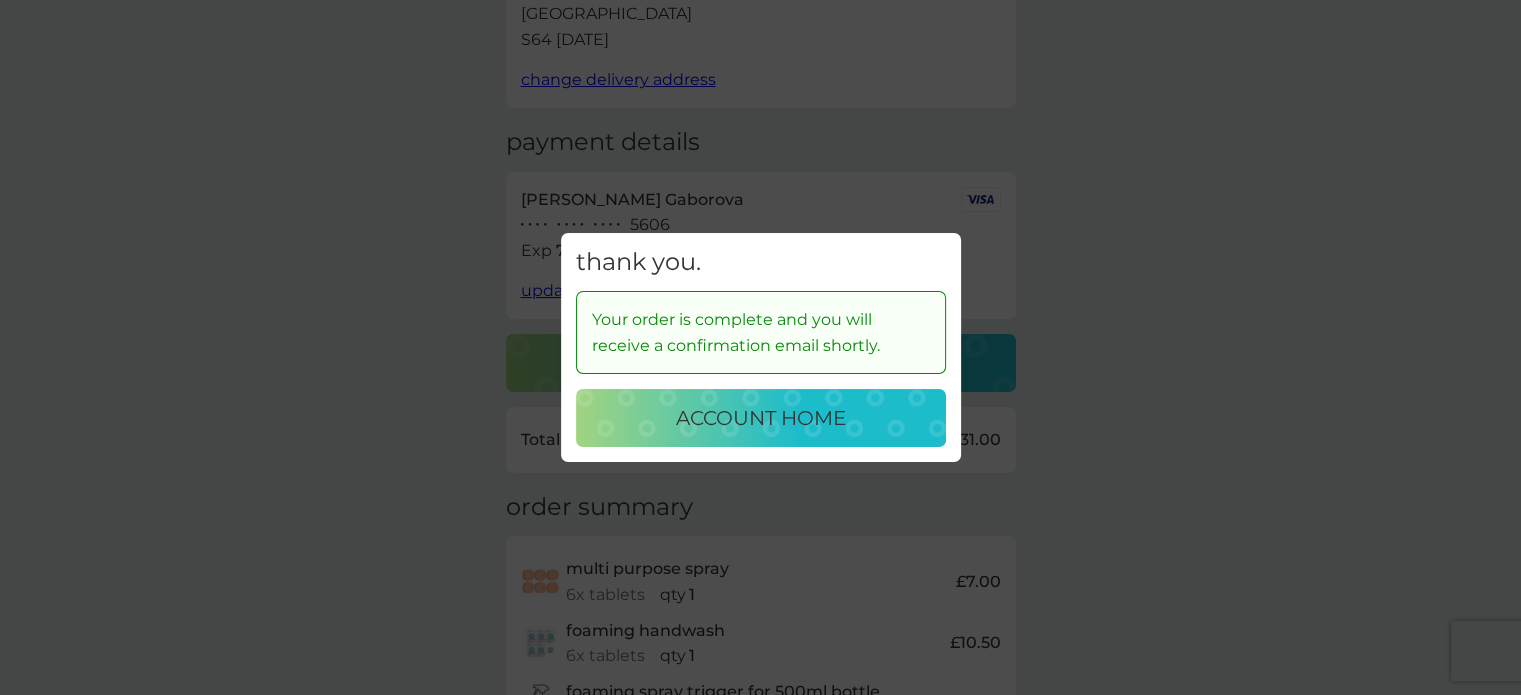 click on "account home" at bounding box center [761, 418] 